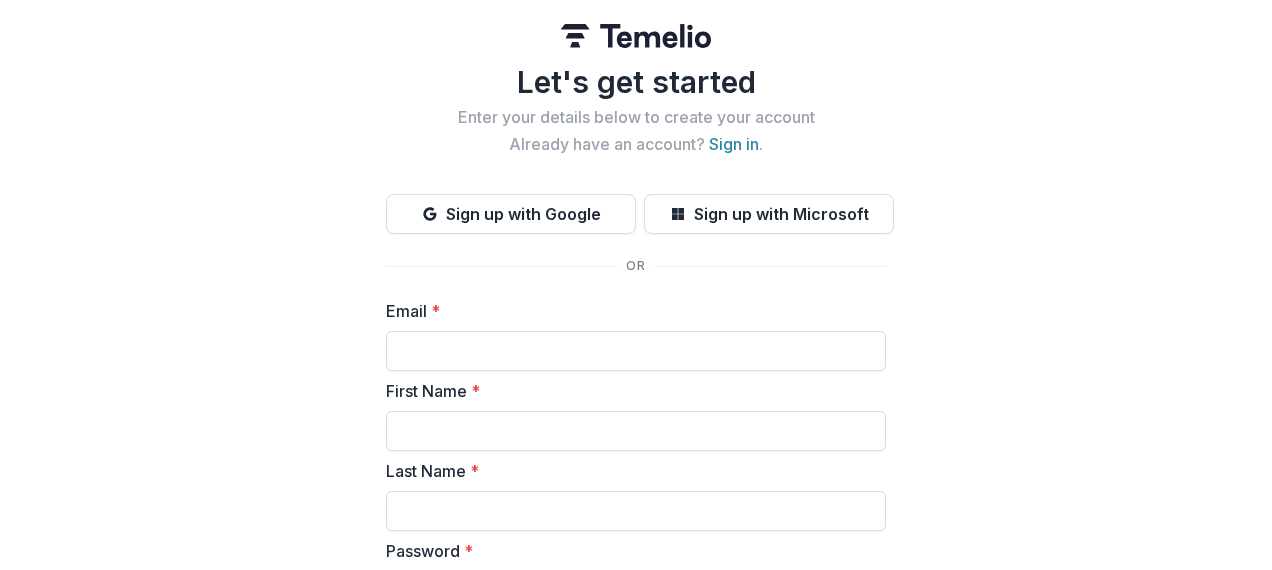scroll, scrollTop: 0, scrollLeft: 0, axis: both 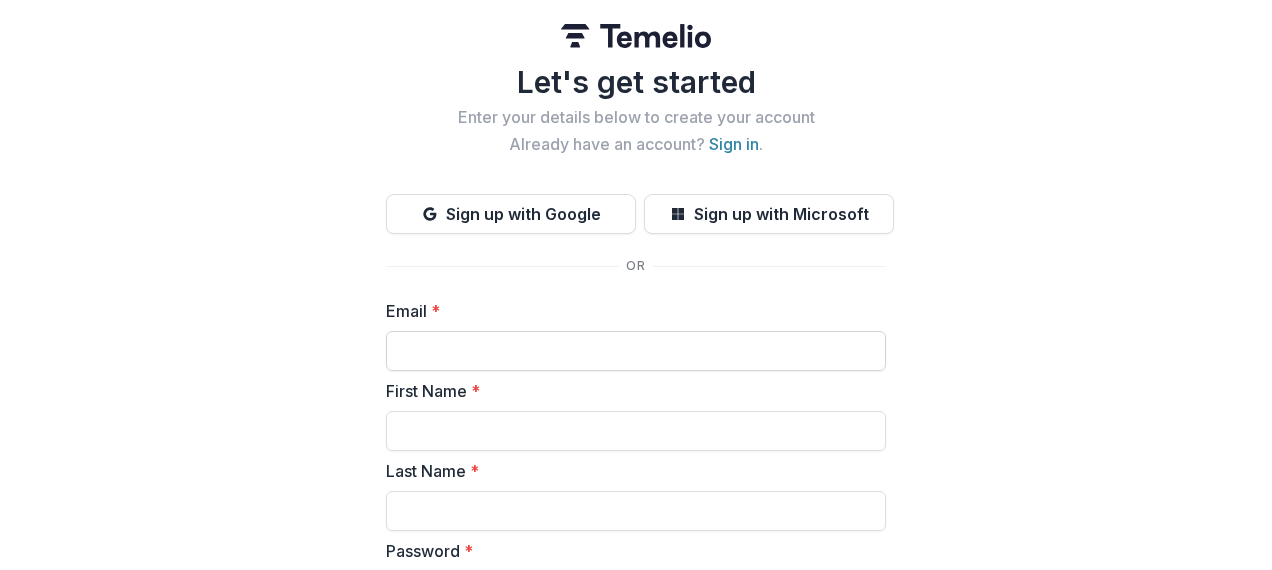 click on "Email *" at bounding box center (636, 351) 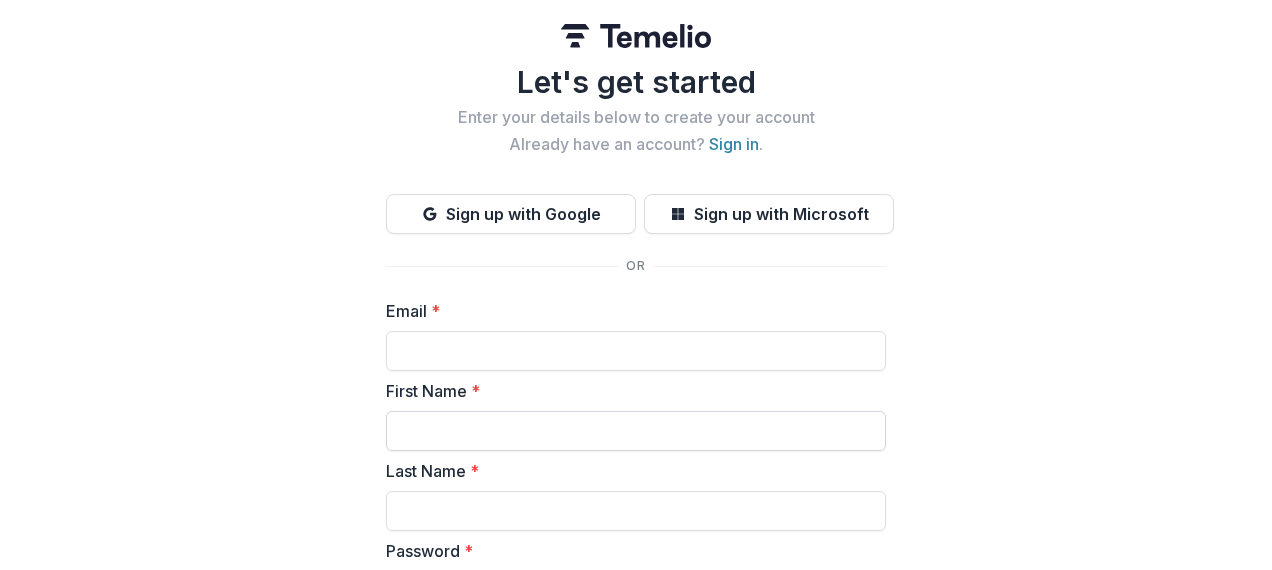 click on "First Name *" at bounding box center (636, 431) 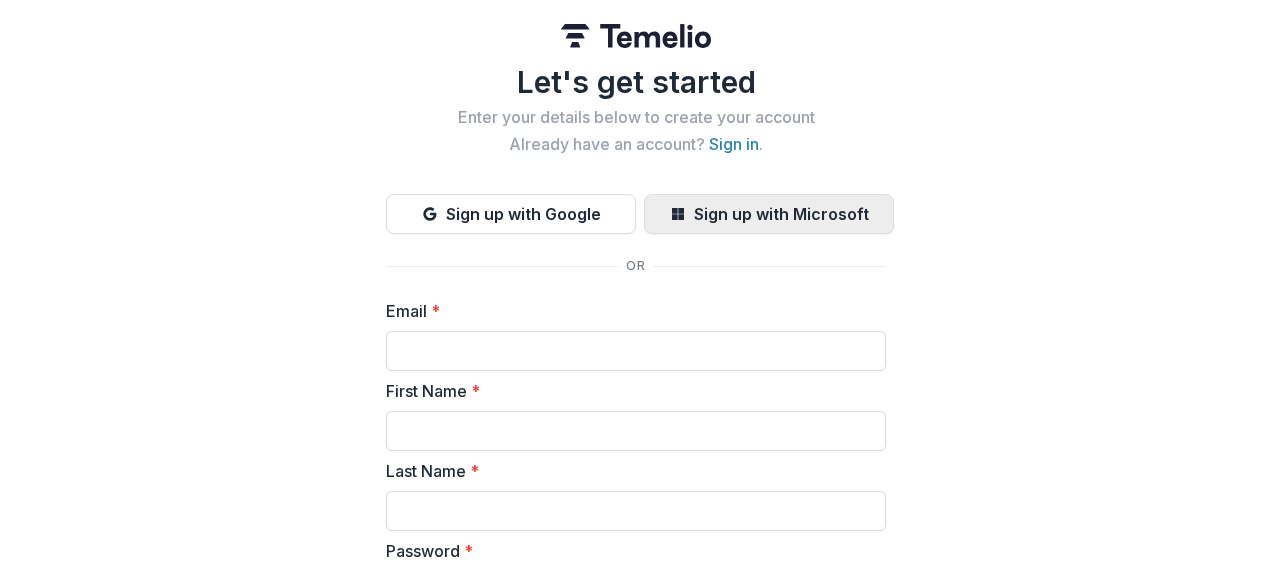 type on "******" 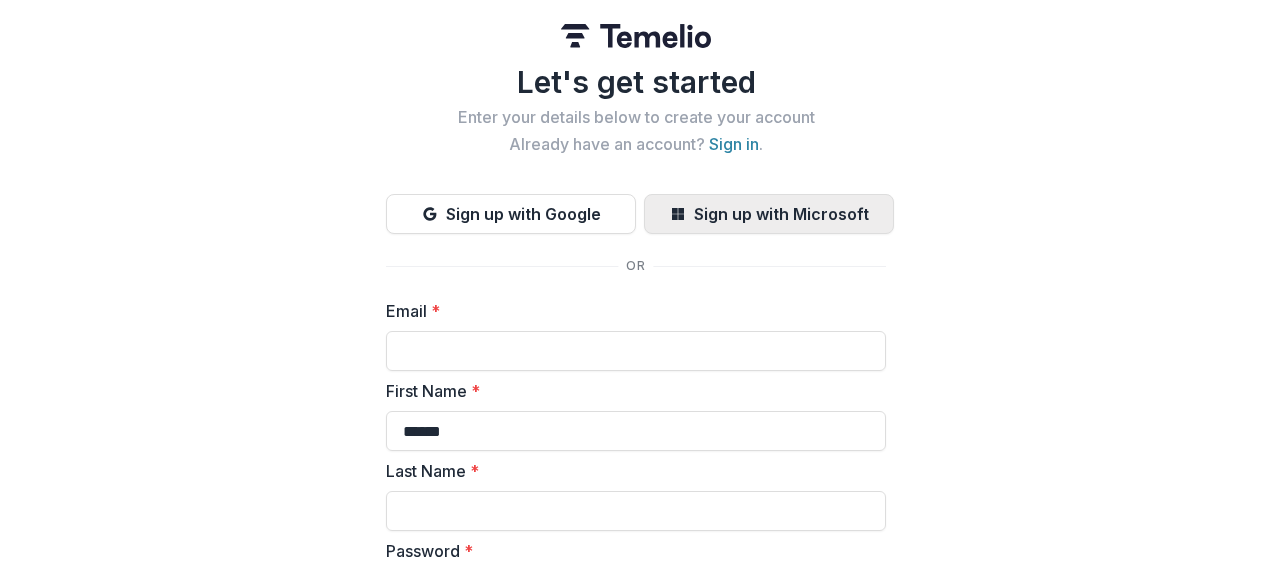 type on "**********" 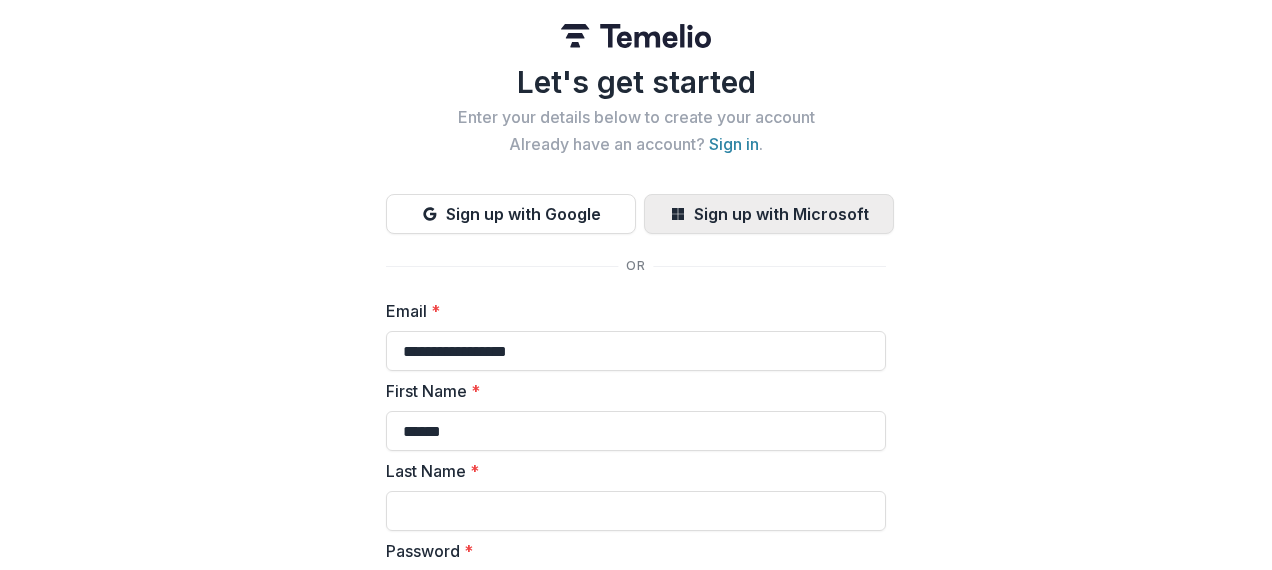 type on "*******" 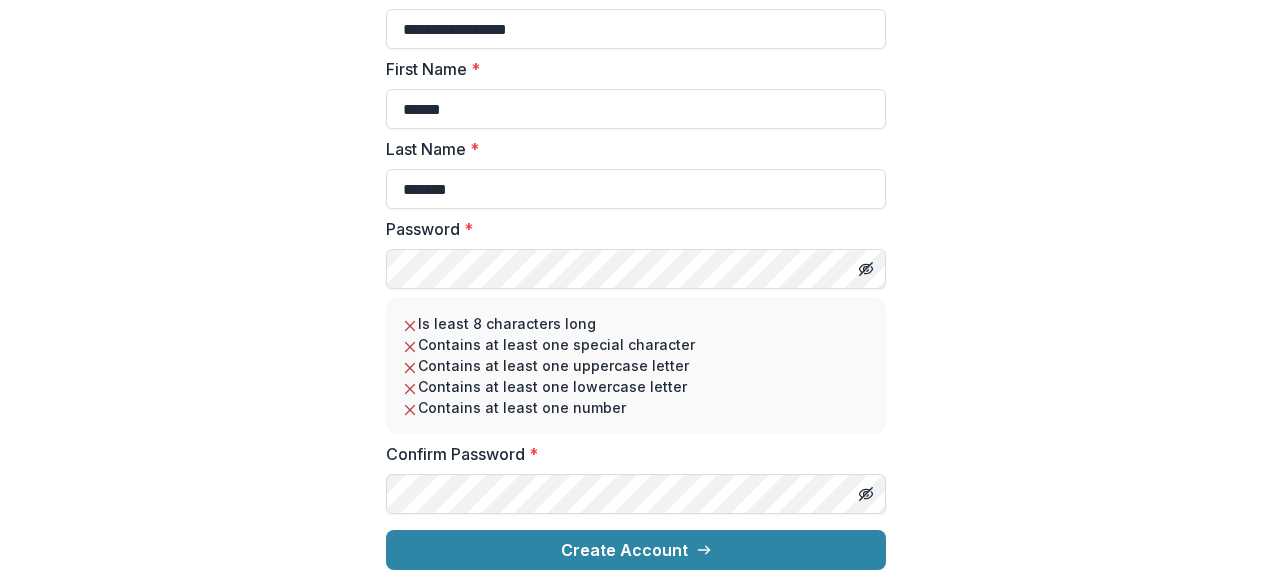 scroll, scrollTop: 0, scrollLeft: 0, axis: both 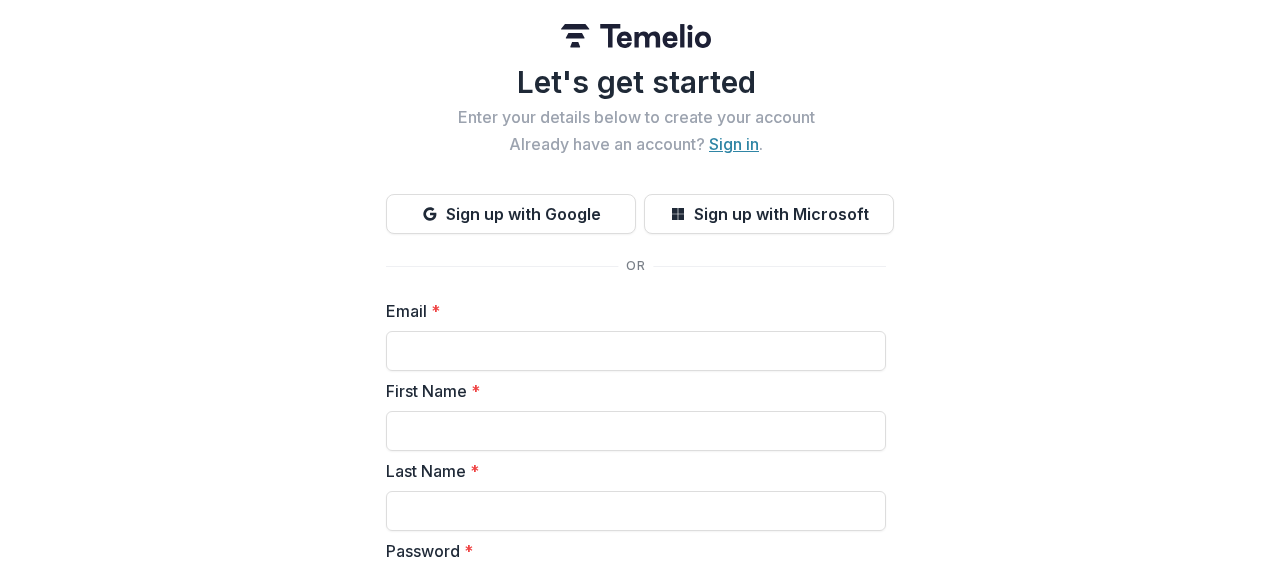 click on "Sign in" at bounding box center [734, 144] 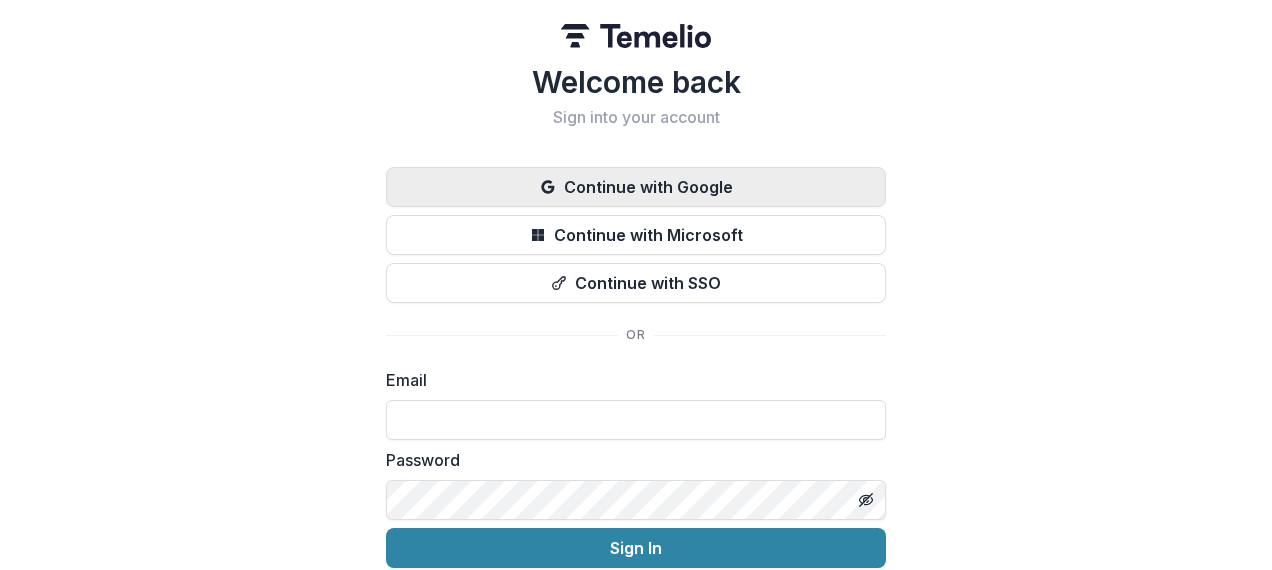 type on "**********" 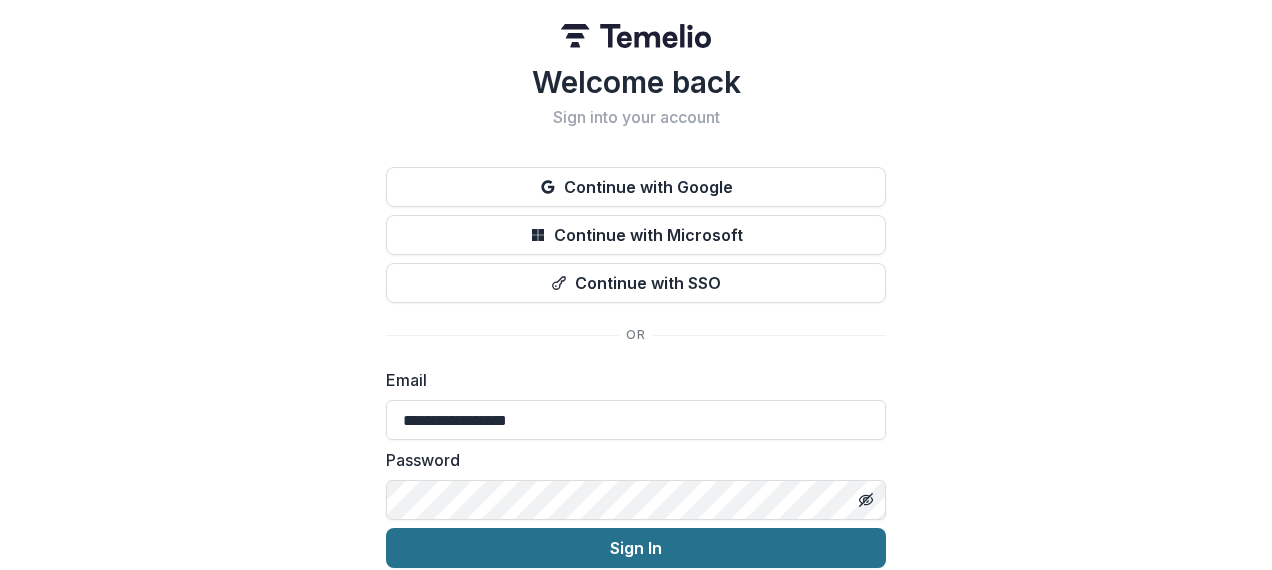 click on "Sign In" at bounding box center (636, 548) 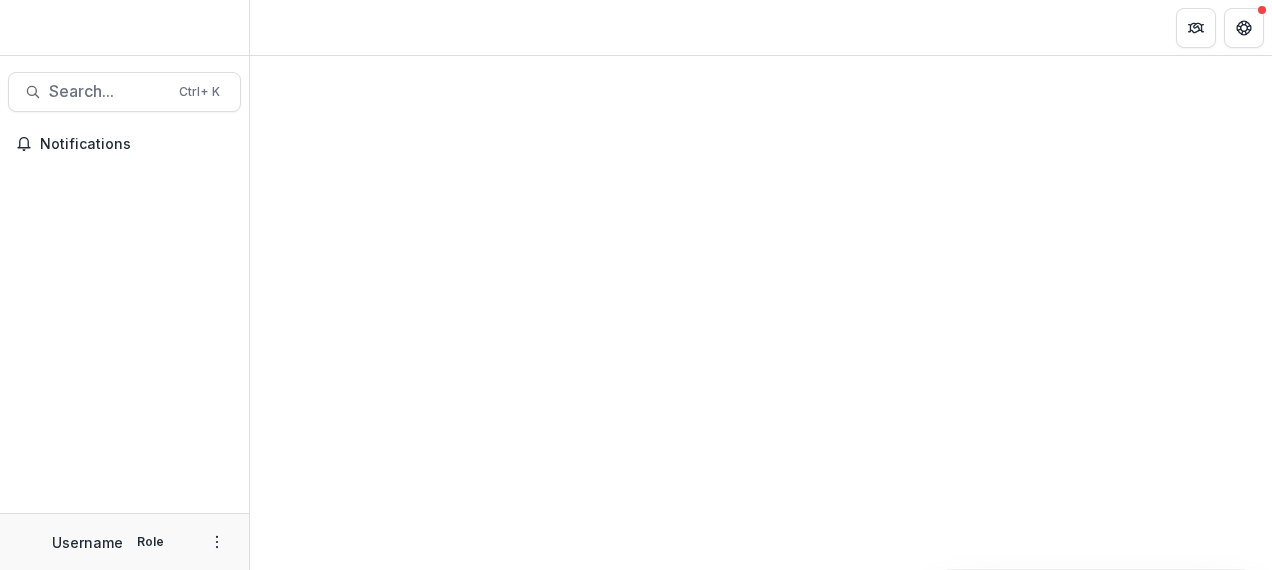 scroll, scrollTop: 0, scrollLeft: 0, axis: both 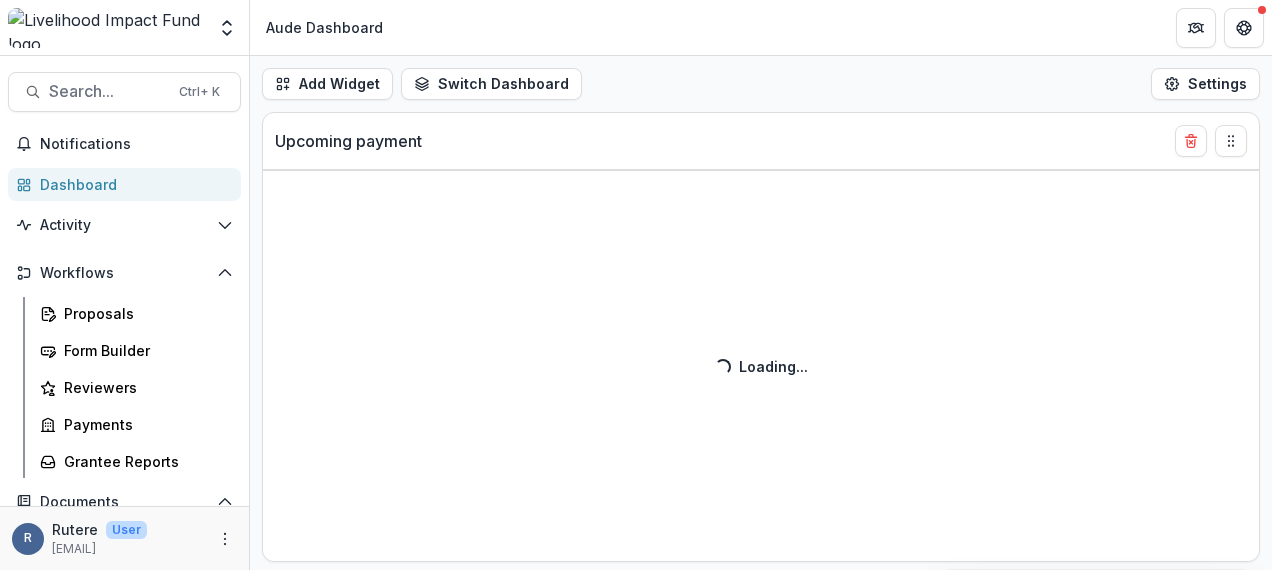 select on "******" 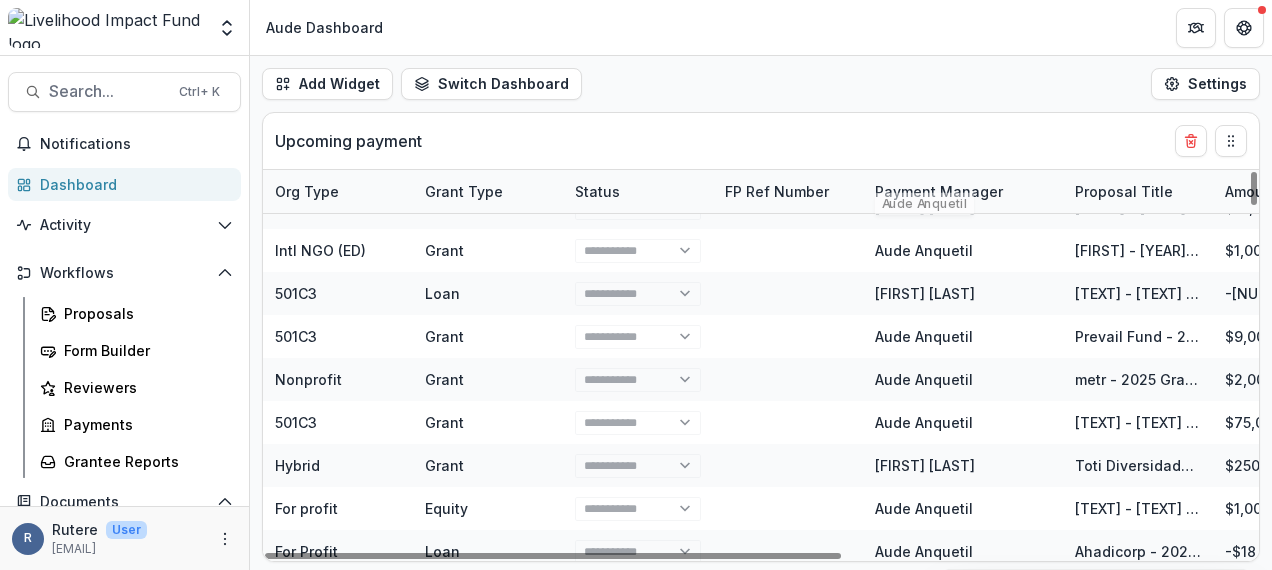 scroll, scrollTop: 4200, scrollLeft: 0, axis: vertical 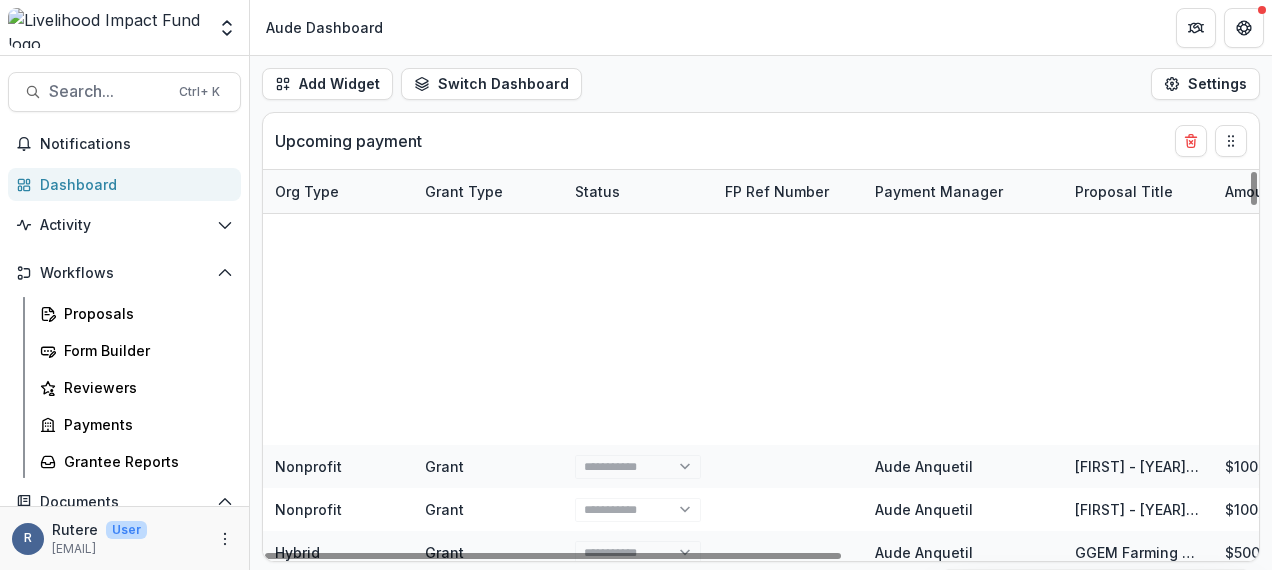 select on "******" 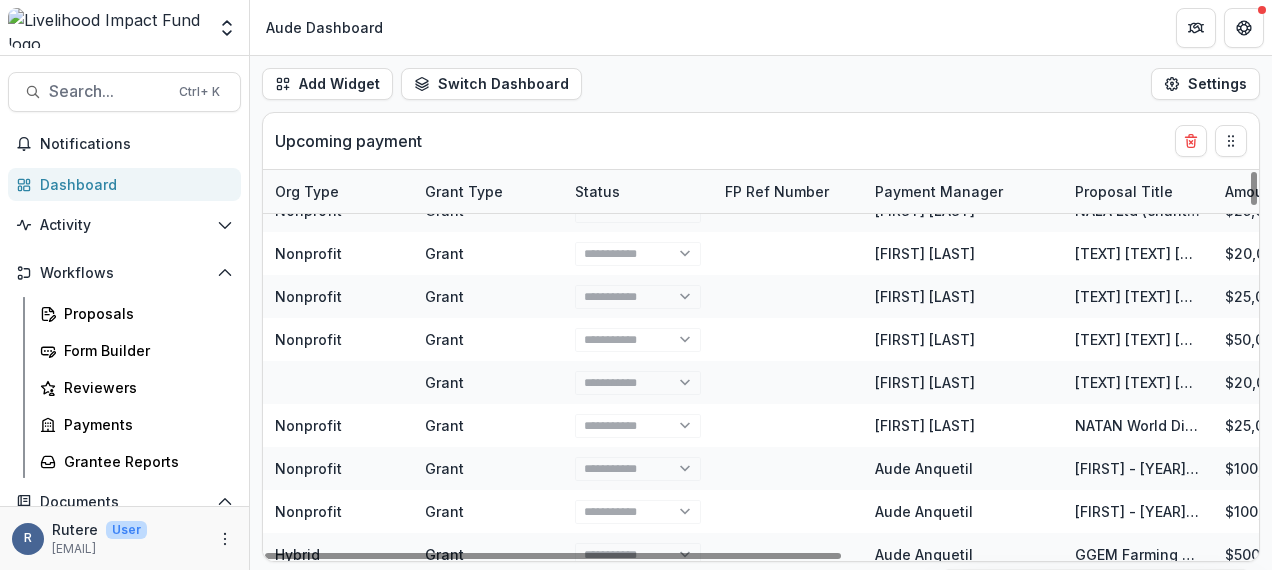 select on "******" 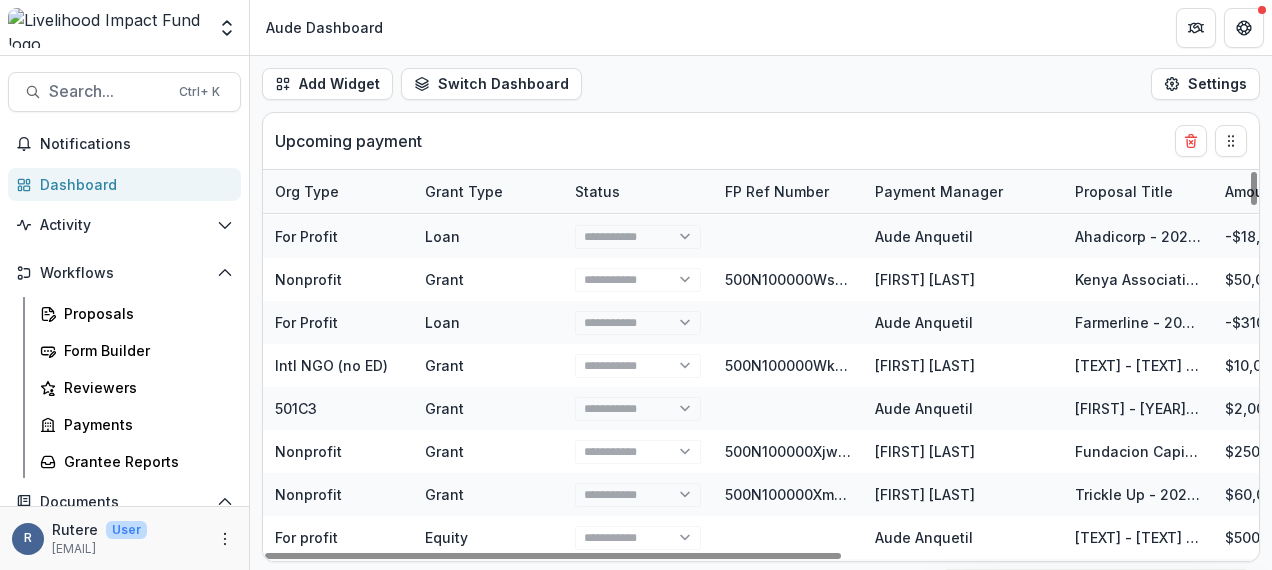 scroll, scrollTop: 0, scrollLeft: 0, axis: both 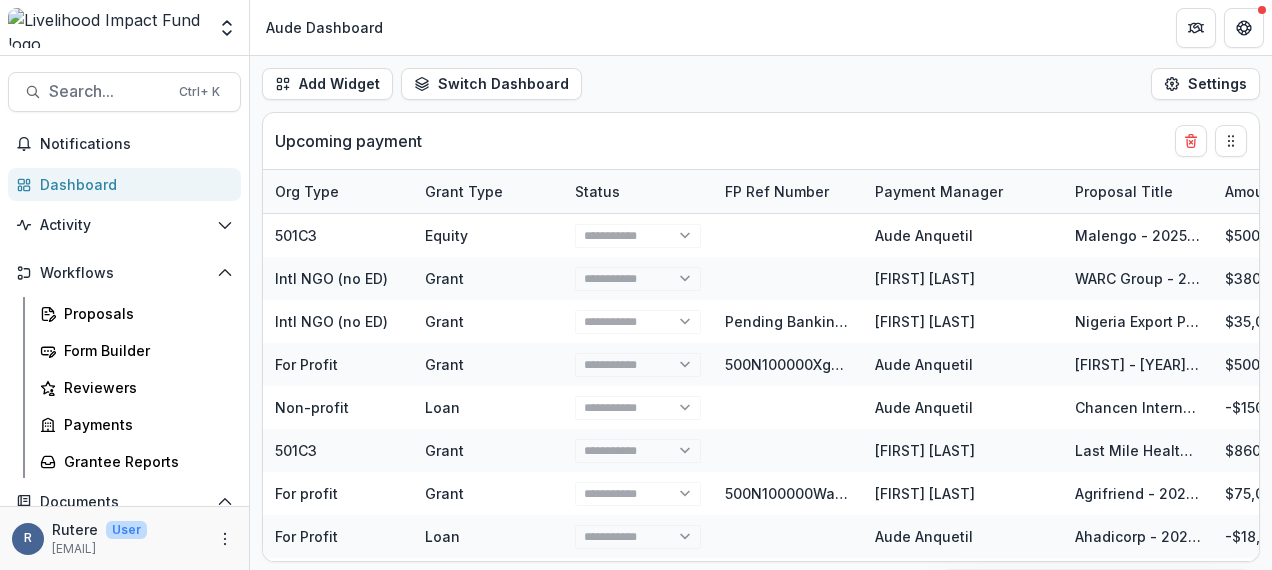 select on "******" 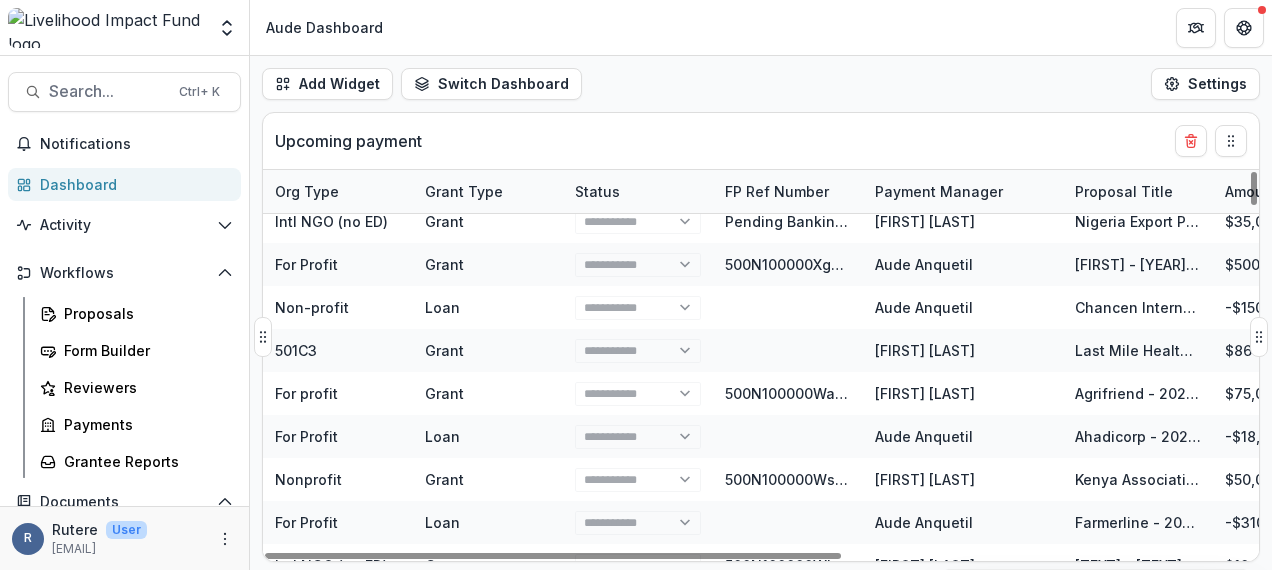 scroll, scrollTop: 0, scrollLeft: 0, axis: both 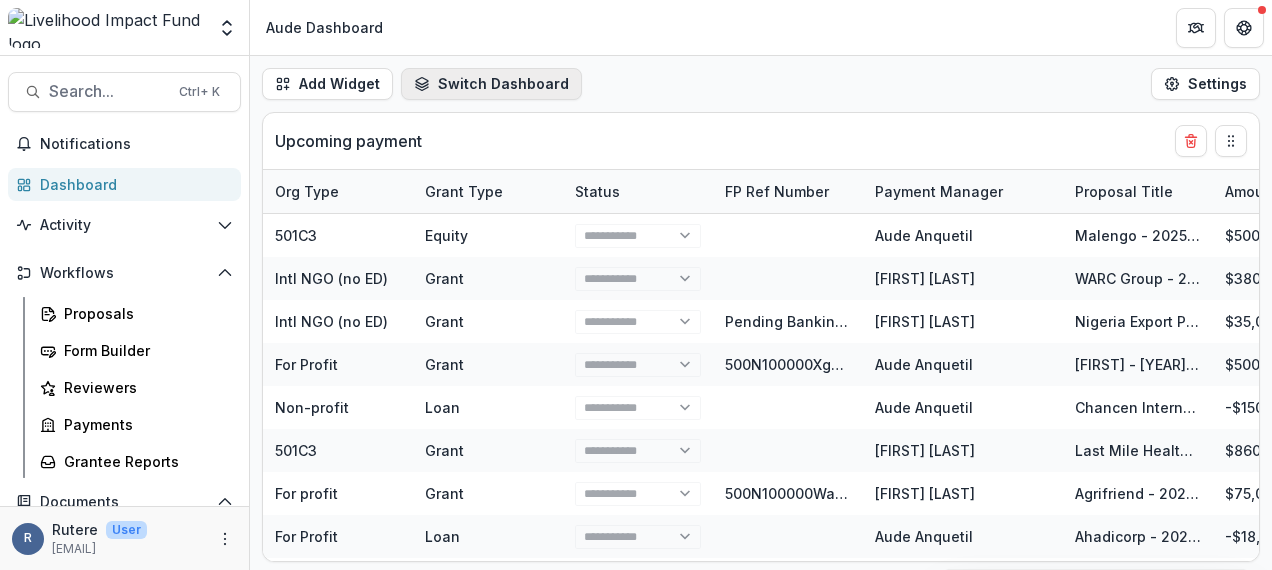 click on "Switch Dashboard" at bounding box center (491, 84) 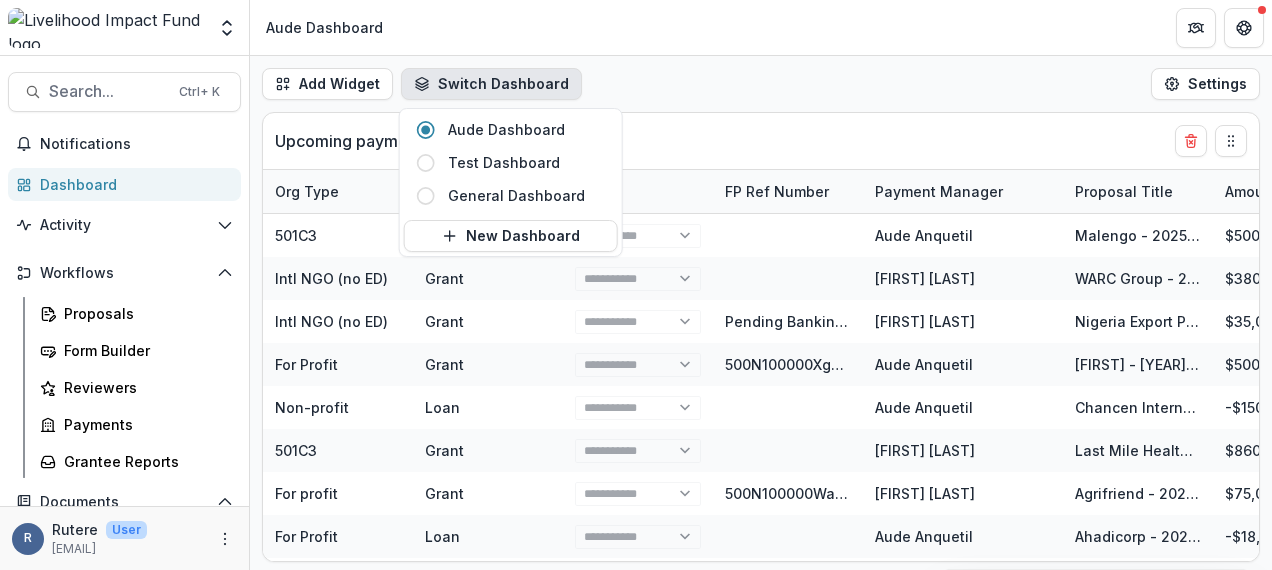 click on "Aude Dashboard" at bounding box center [761, 27] 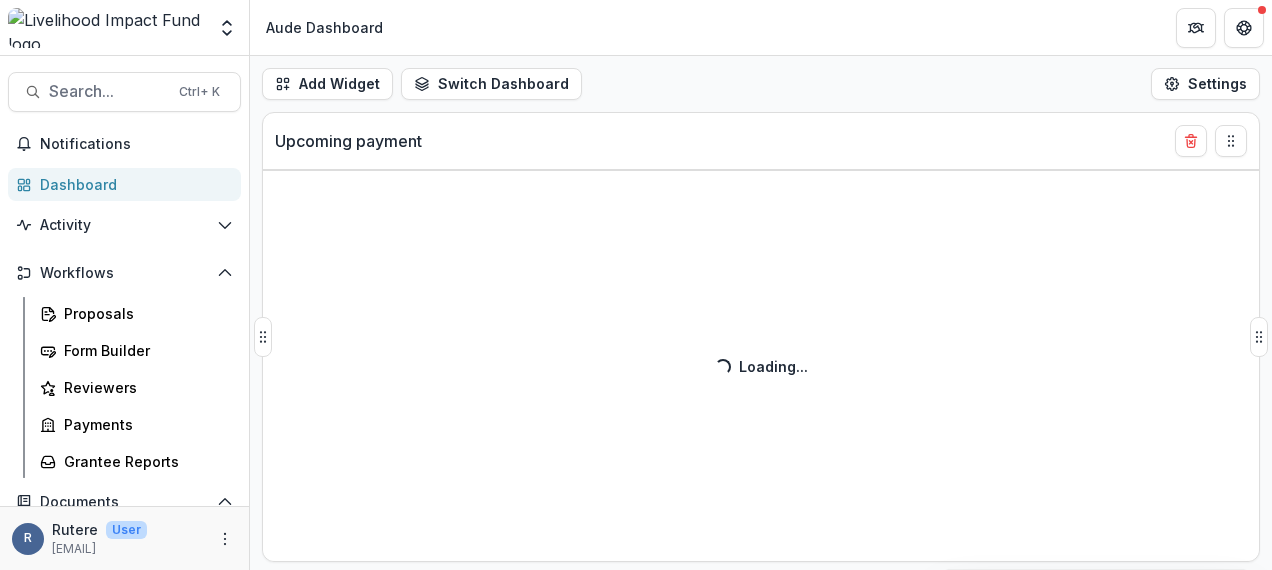 select on "******" 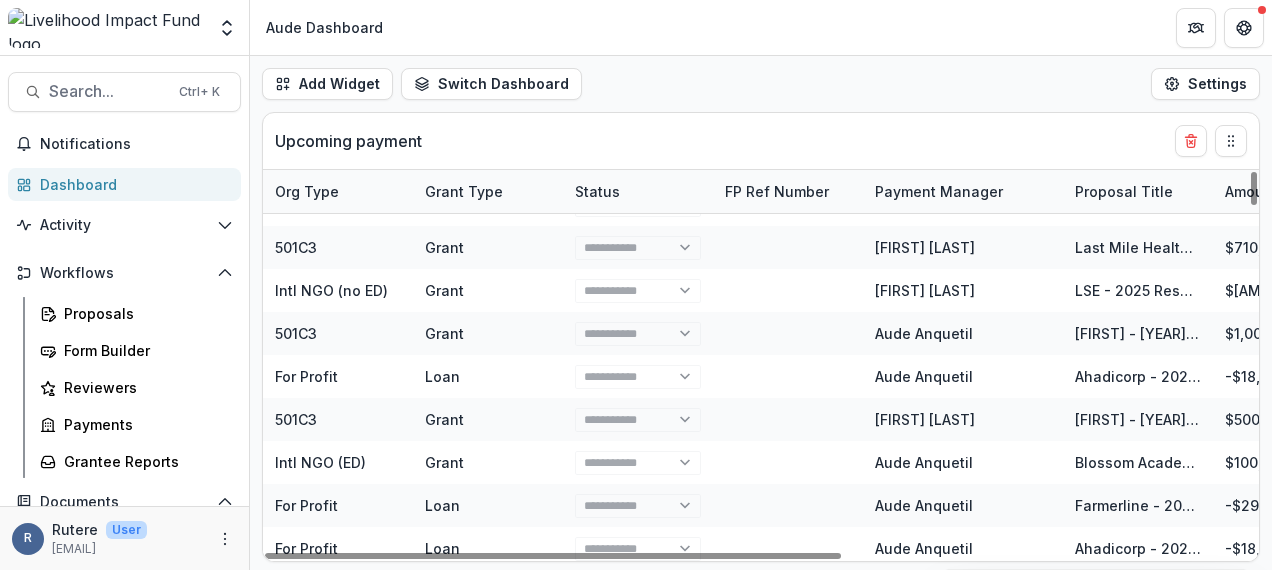 scroll, scrollTop: 2100, scrollLeft: 0, axis: vertical 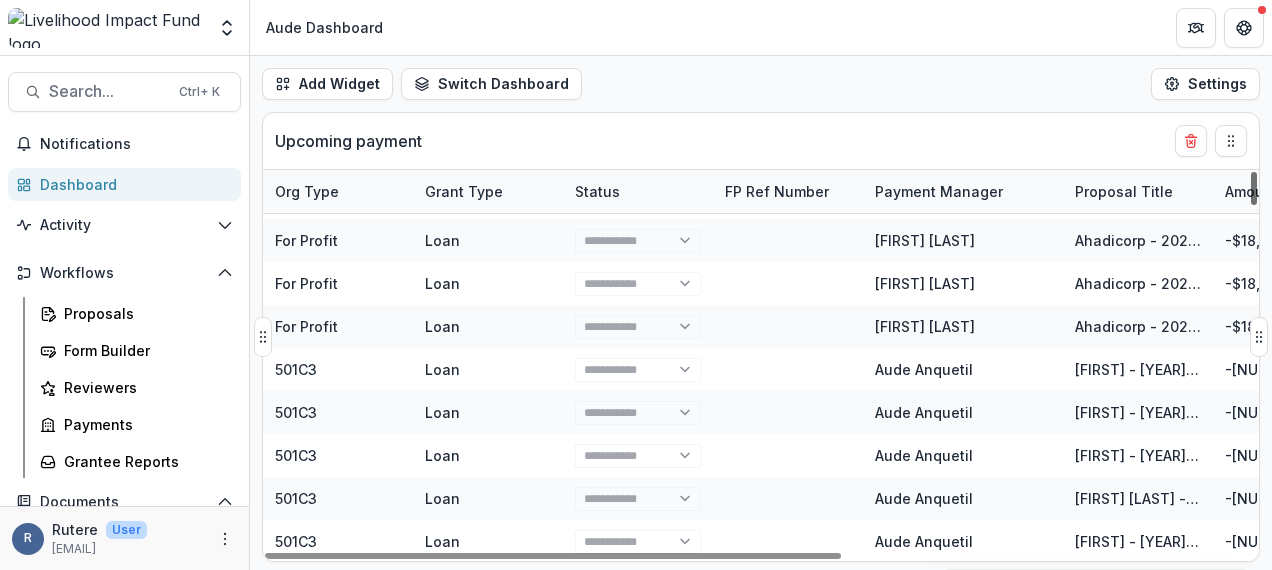drag, startPoint x: 1250, startPoint y: 246, endPoint x: 1244, endPoint y: 585, distance: 339.0531 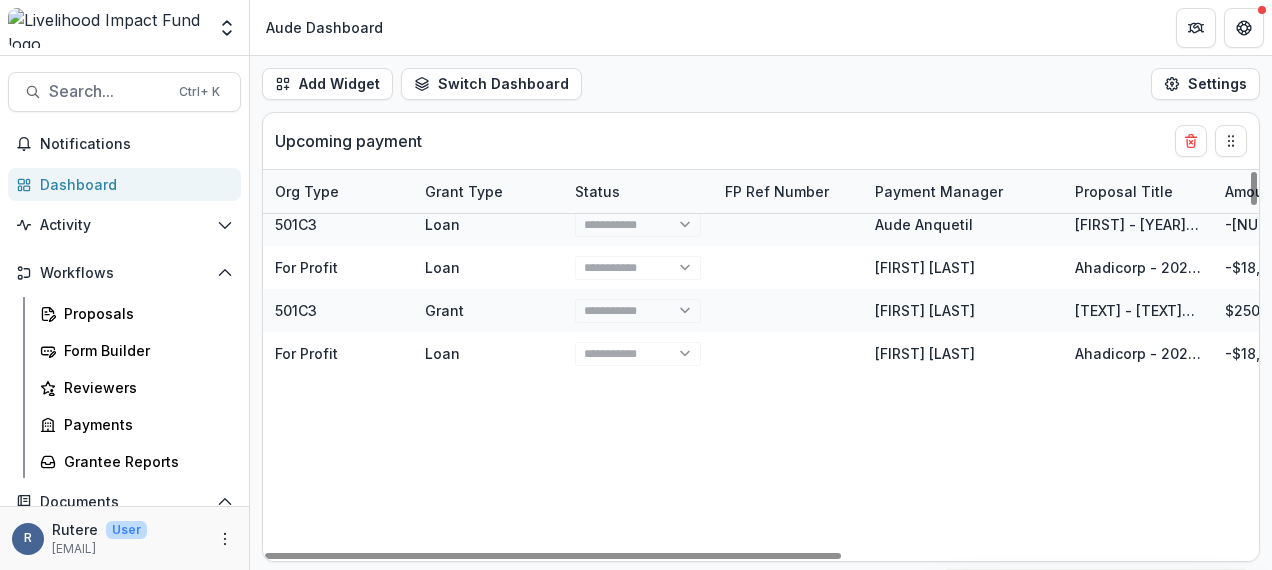 scroll, scrollTop: 9416, scrollLeft: 0, axis: vertical 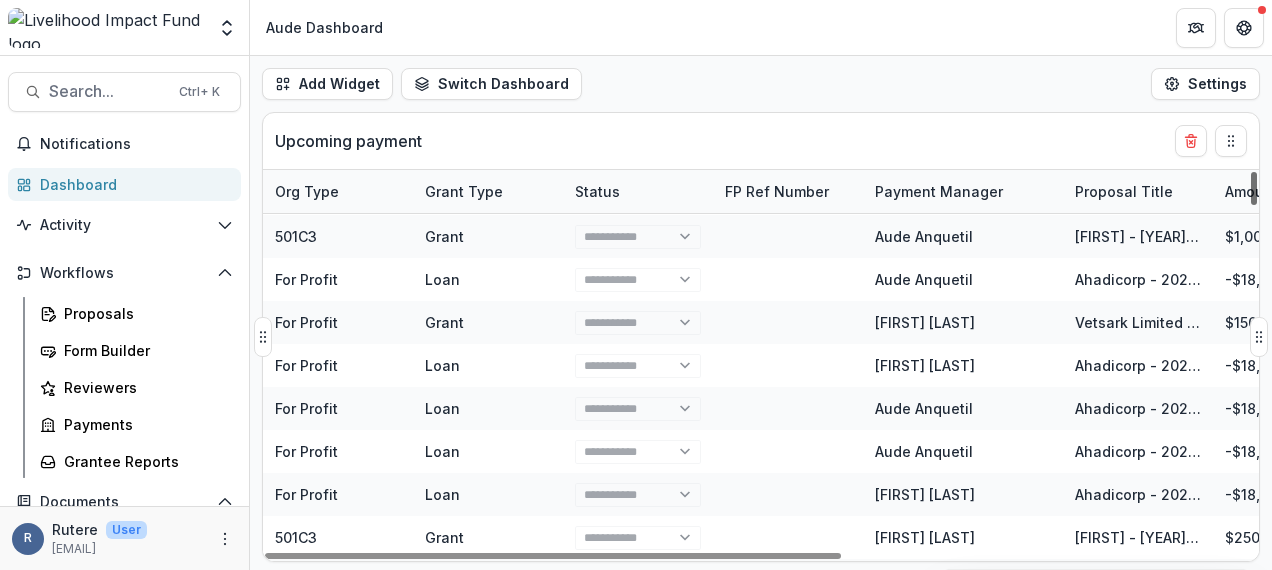 select on "******" 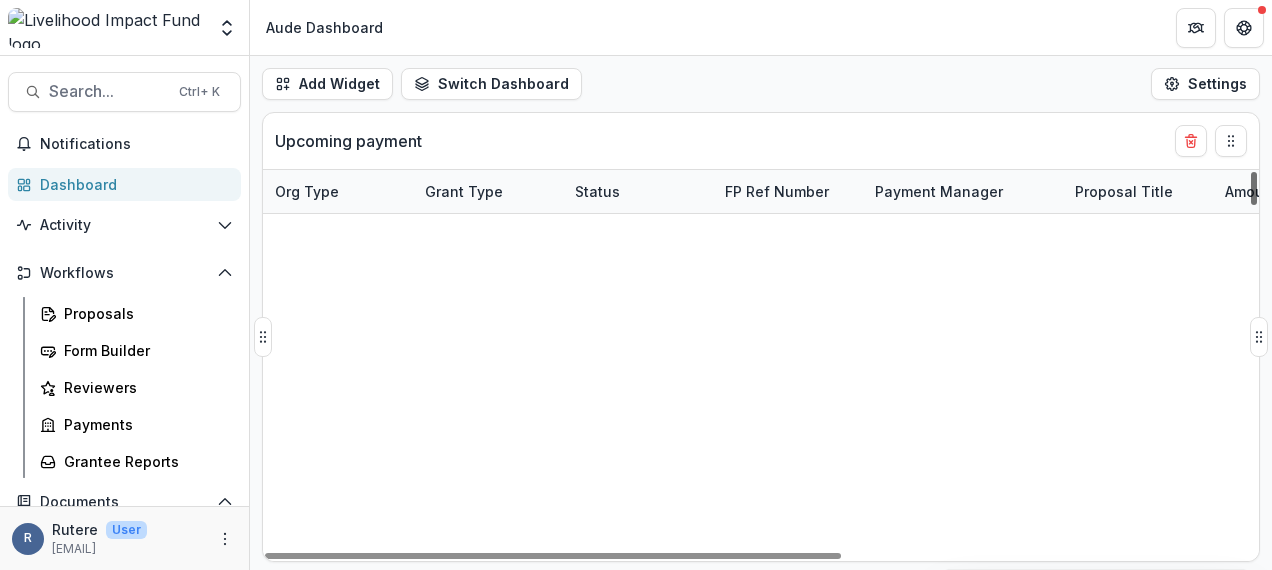 drag, startPoint x: 1253, startPoint y: 495, endPoint x: 1252, endPoint y: 200, distance: 295.0017 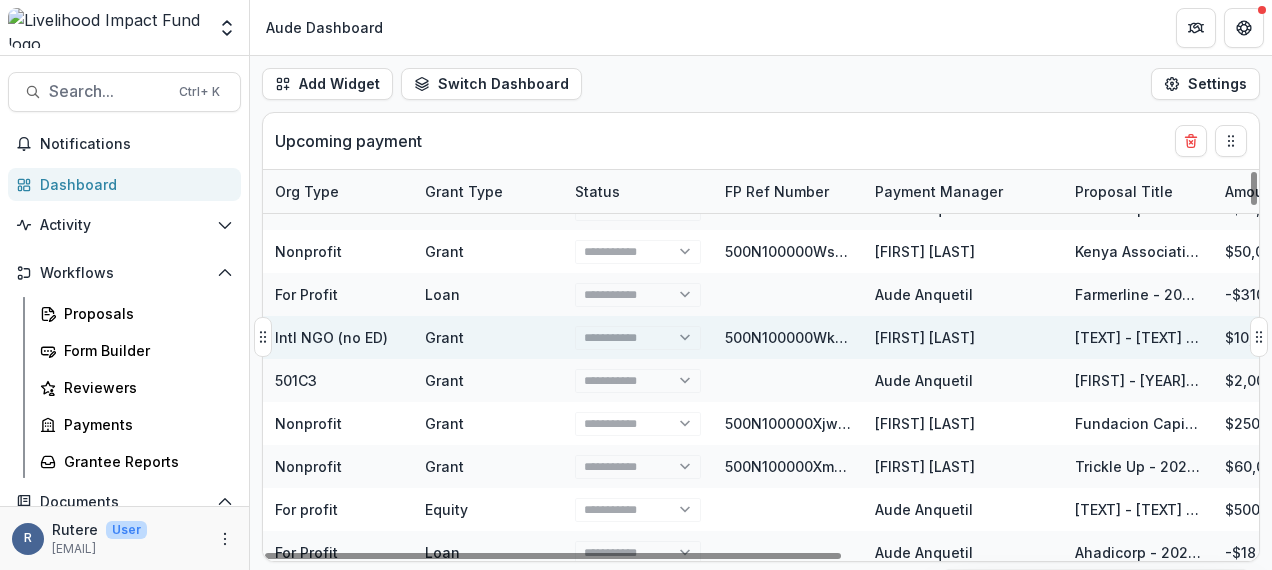 scroll, scrollTop: 0, scrollLeft: 0, axis: both 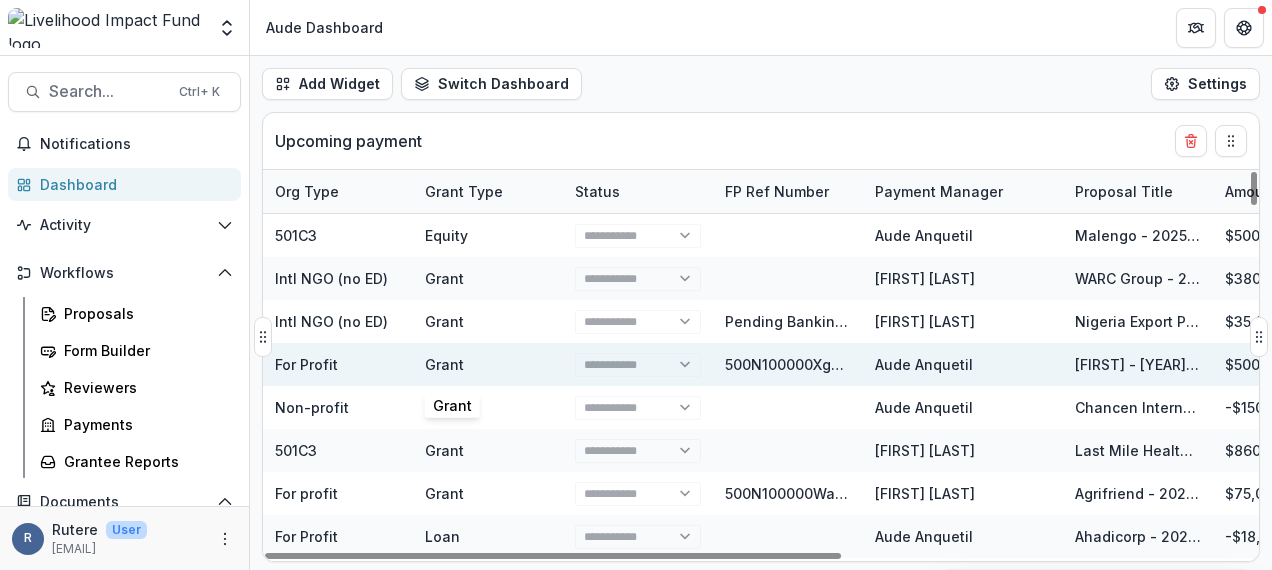select on "******" 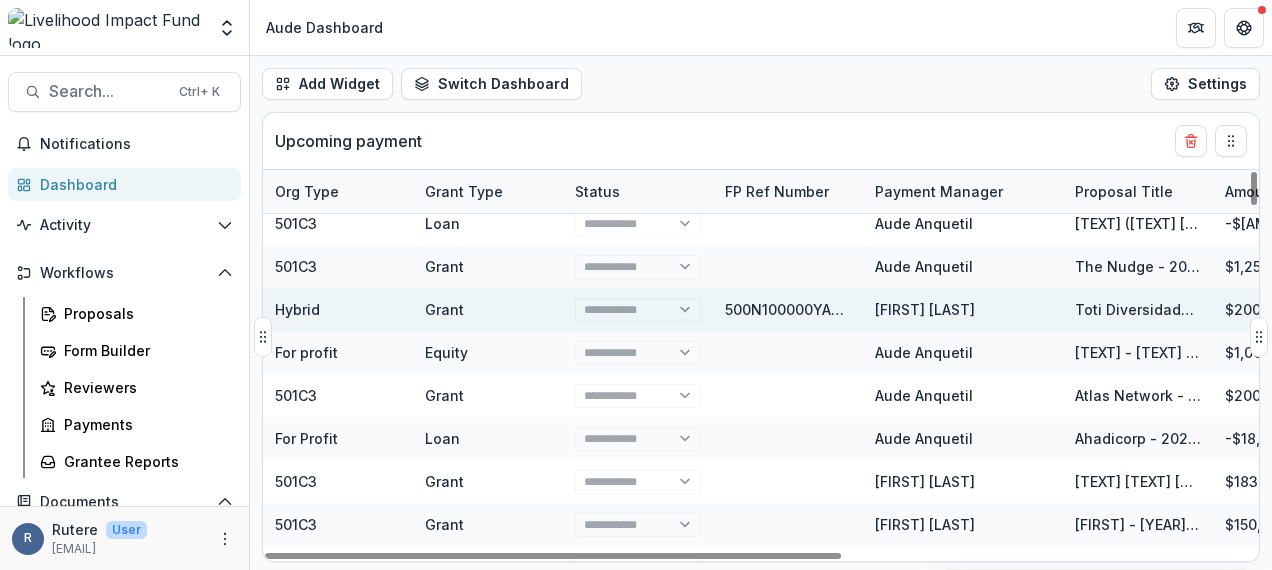select on "******" 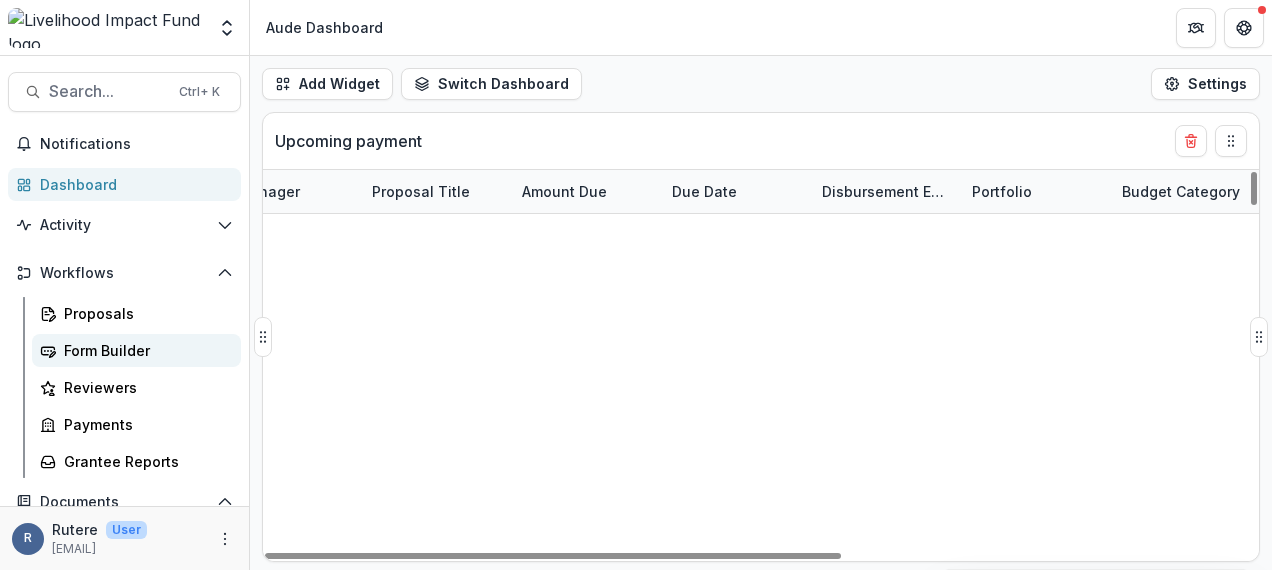 scroll, scrollTop: 2100, scrollLeft: 703, axis: both 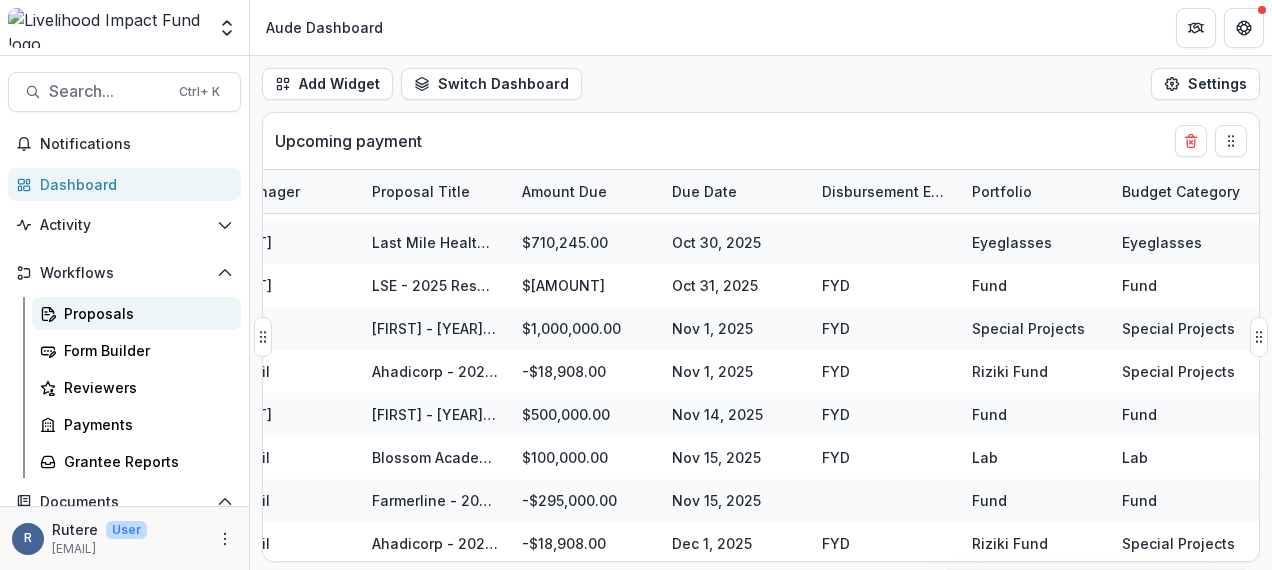 click on "Proposals" at bounding box center (144, 313) 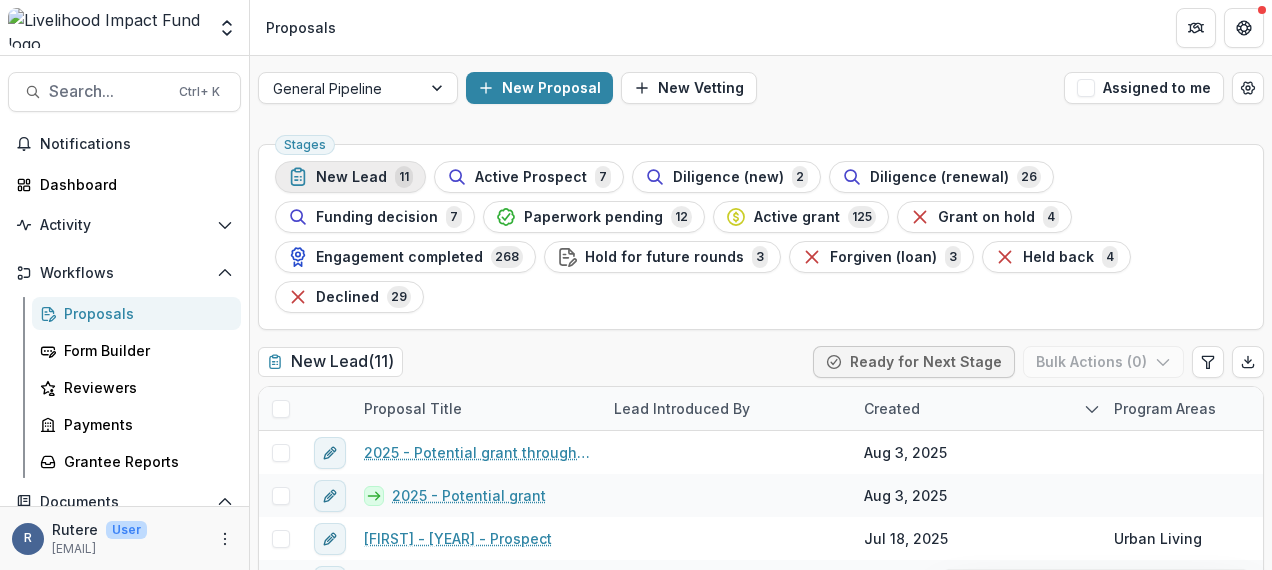 click on "New Lead" at bounding box center [351, 177] 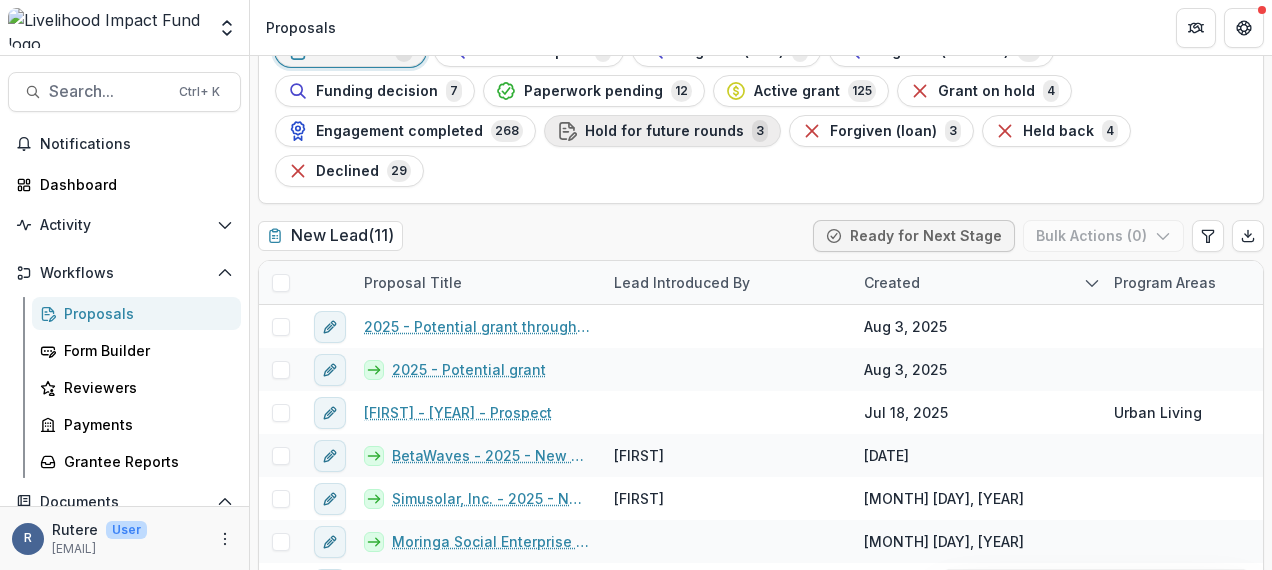 scroll, scrollTop: 142, scrollLeft: 0, axis: vertical 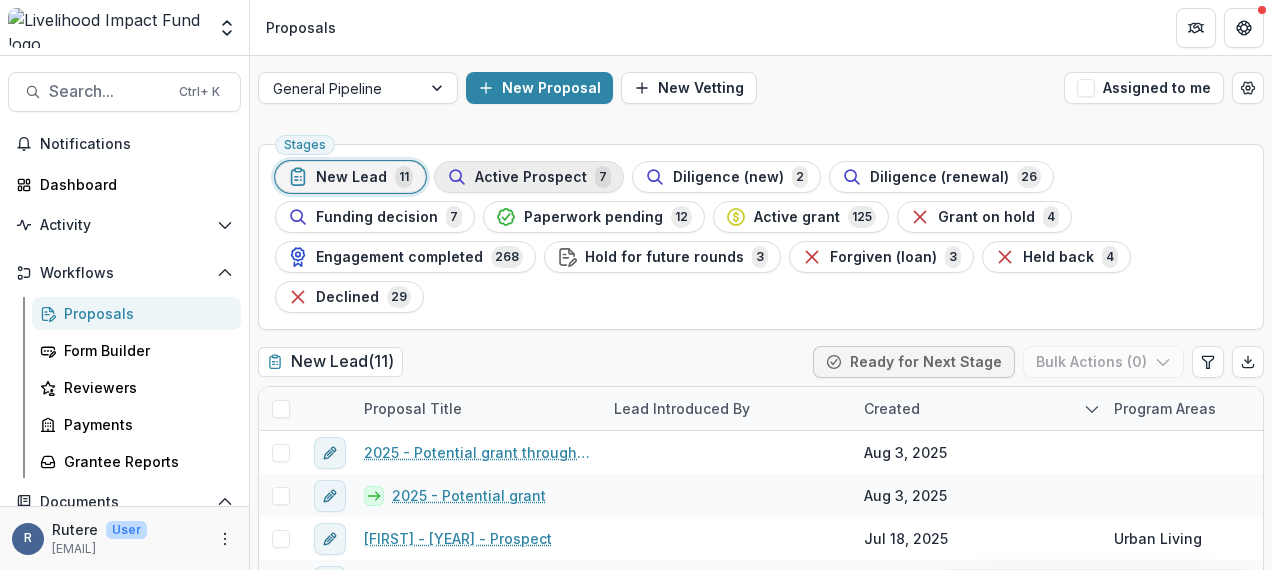 click on "Active Prospect" at bounding box center (531, 177) 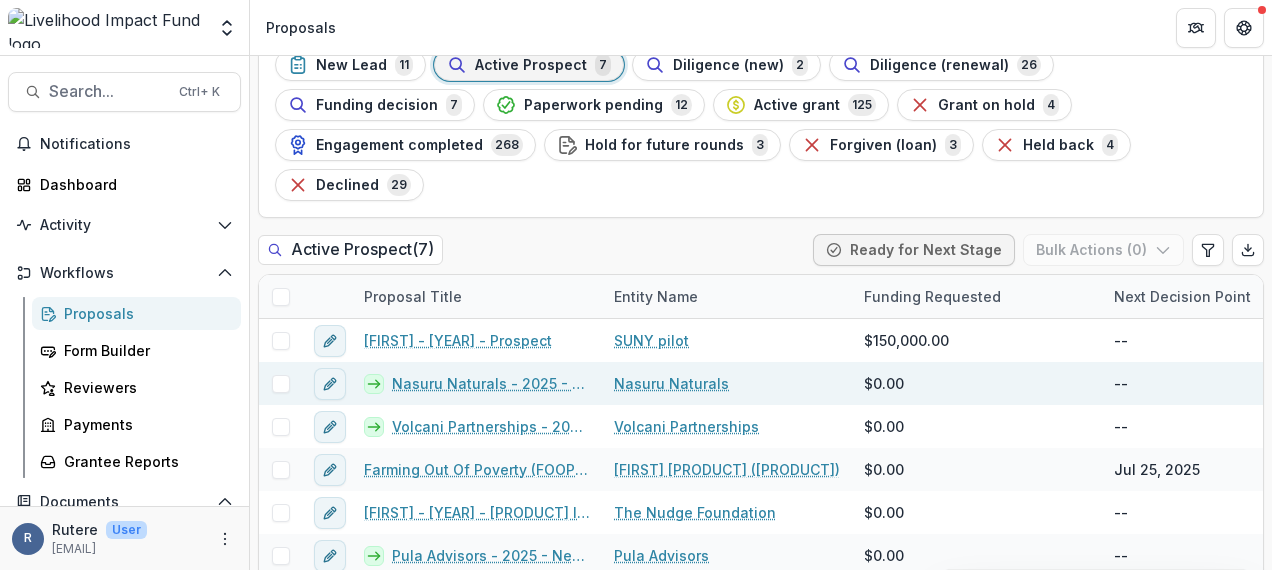 scroll, scrollTop: 142, scrollLeft: 0, axis: vertical 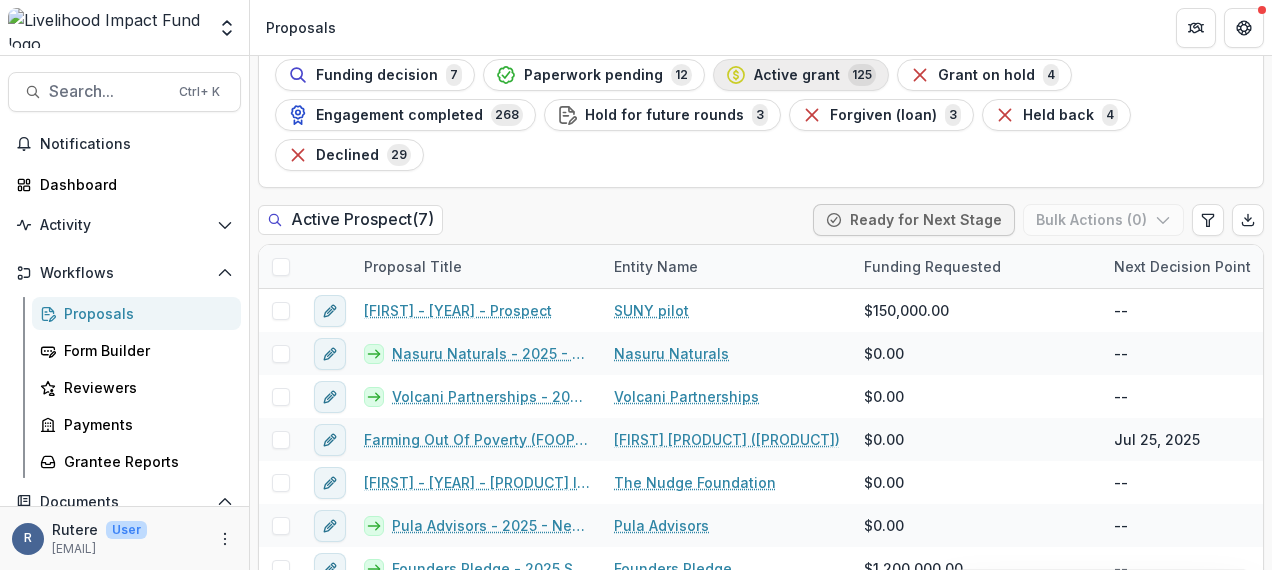 click on "Active grant 125" at bounding box center [801, 75] 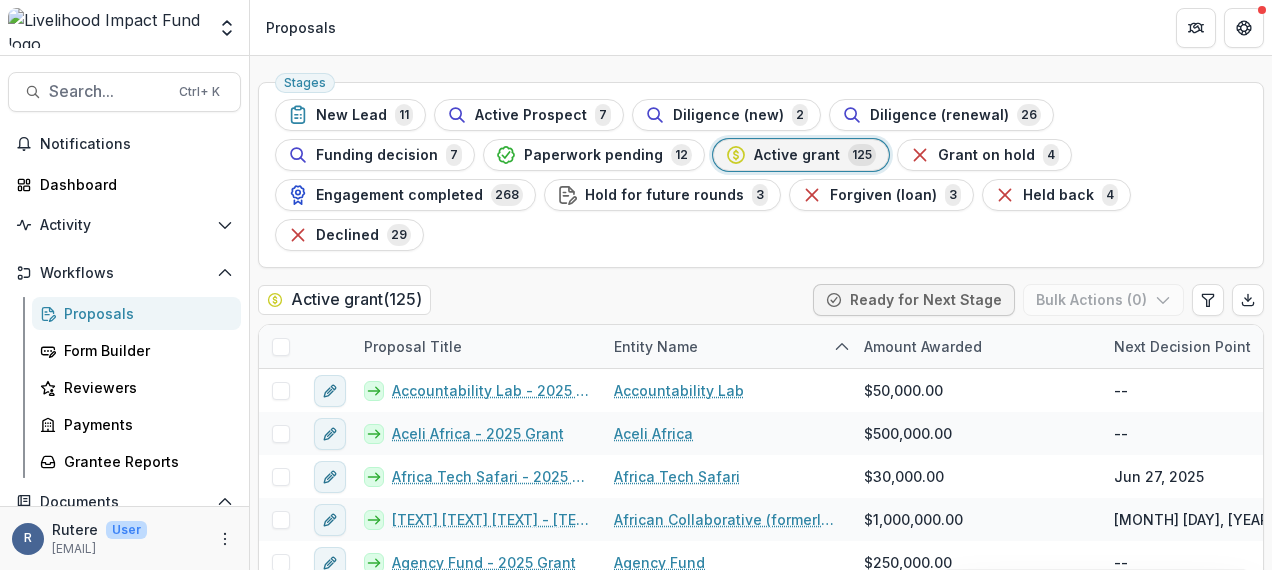 scroll, scrollTop: 102, scrollLeft: 0, axis: vertical 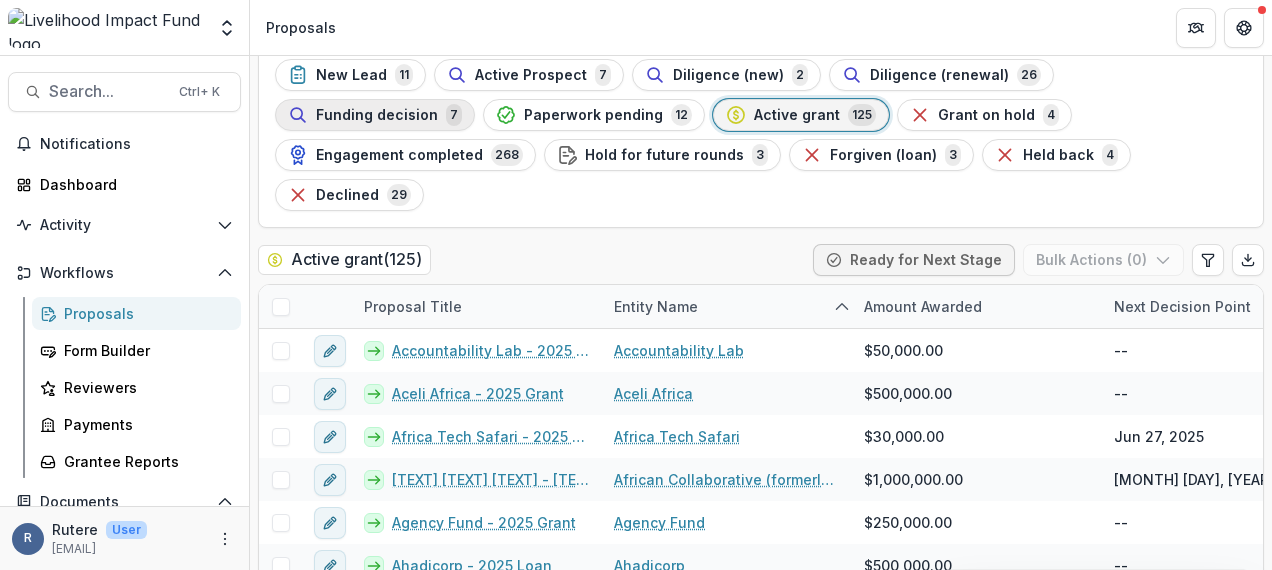 click on "Funding decision" at bounding box center [377, 115] 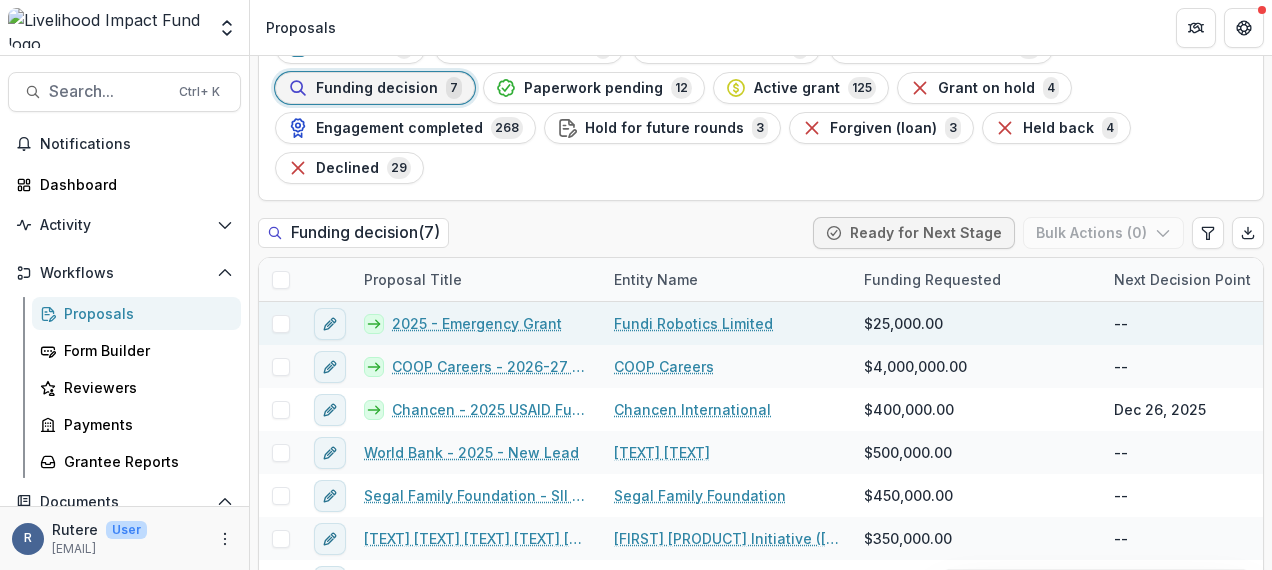 scroll, scrollTop: 142, scrollLeft: 0, axis: vertical 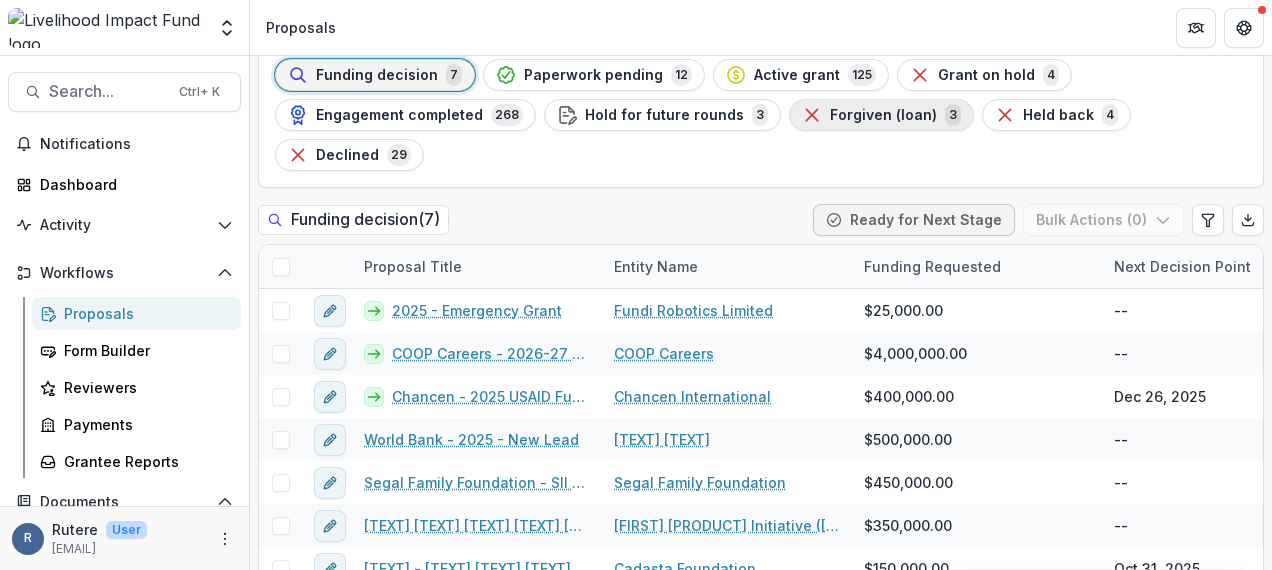 click on "Forgiven (loan)" at bounding box center [883, 115] 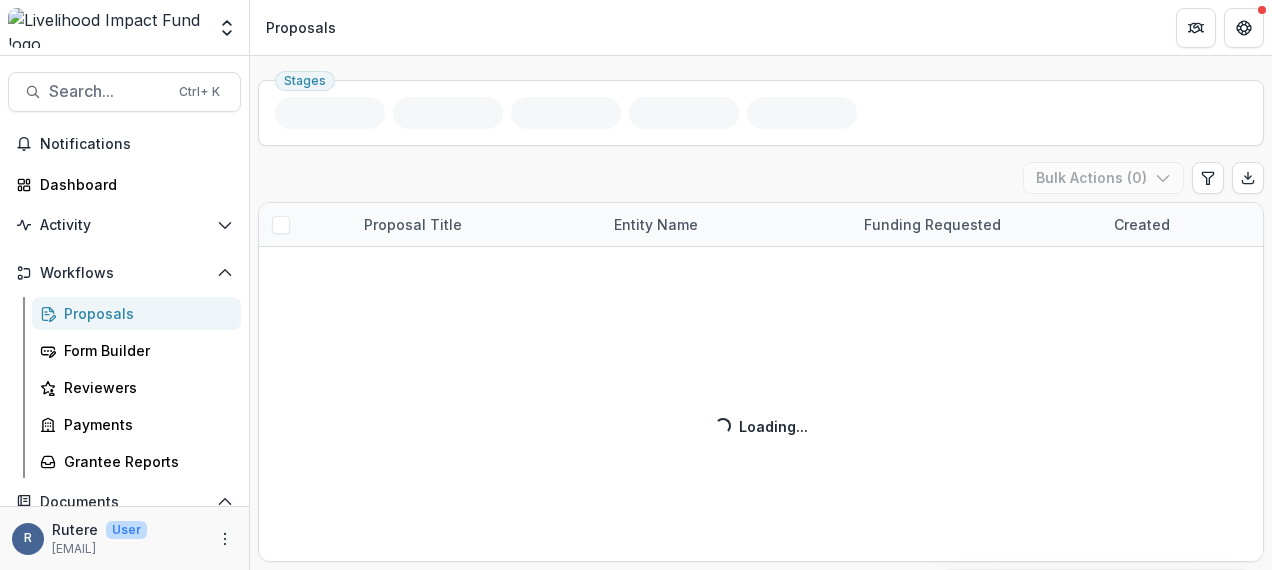 scroll, scrollTop: 62, scrollLeft: 0, axis: vertical 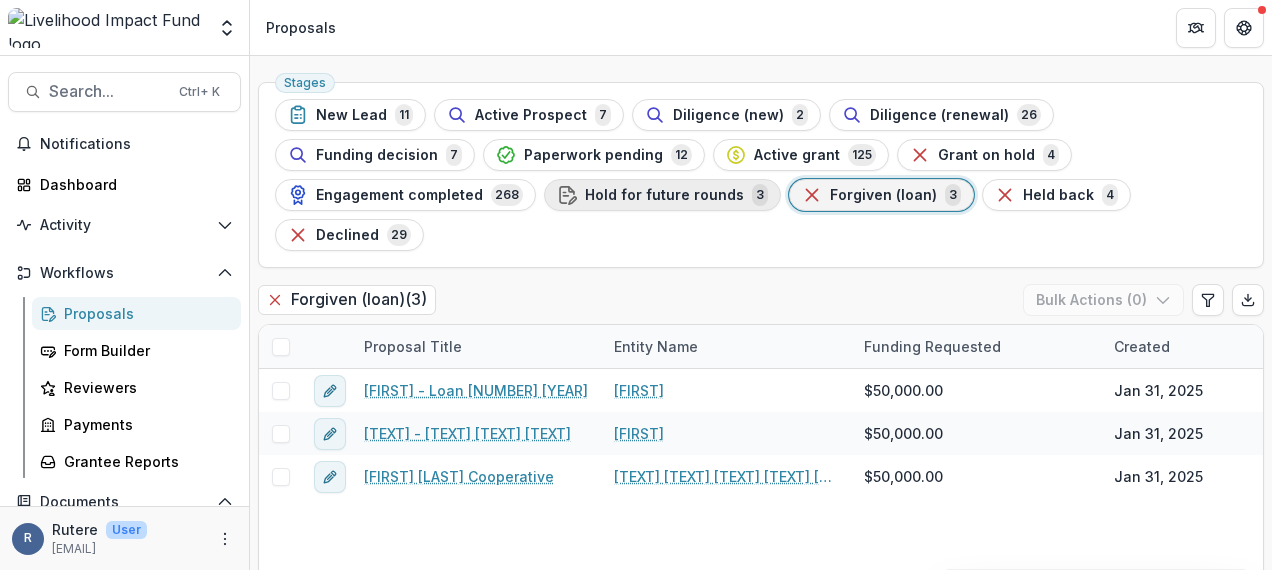 click on "Hold for future rounds" at bounding box center (664, 195) 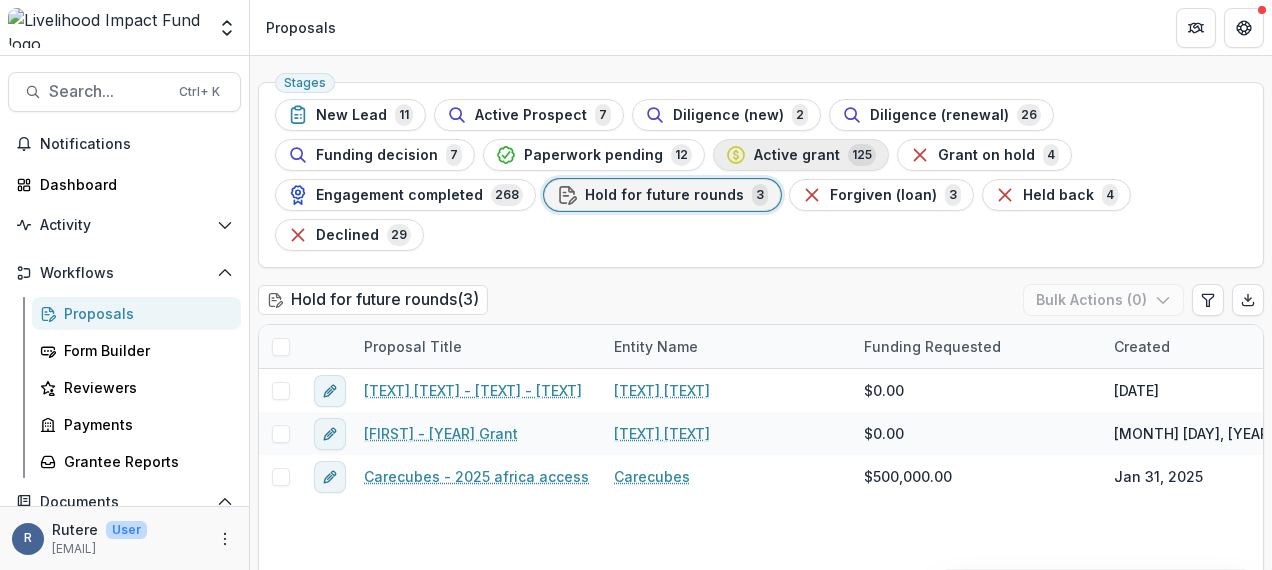 click on "Active grant" at bounding box center [797, 155] 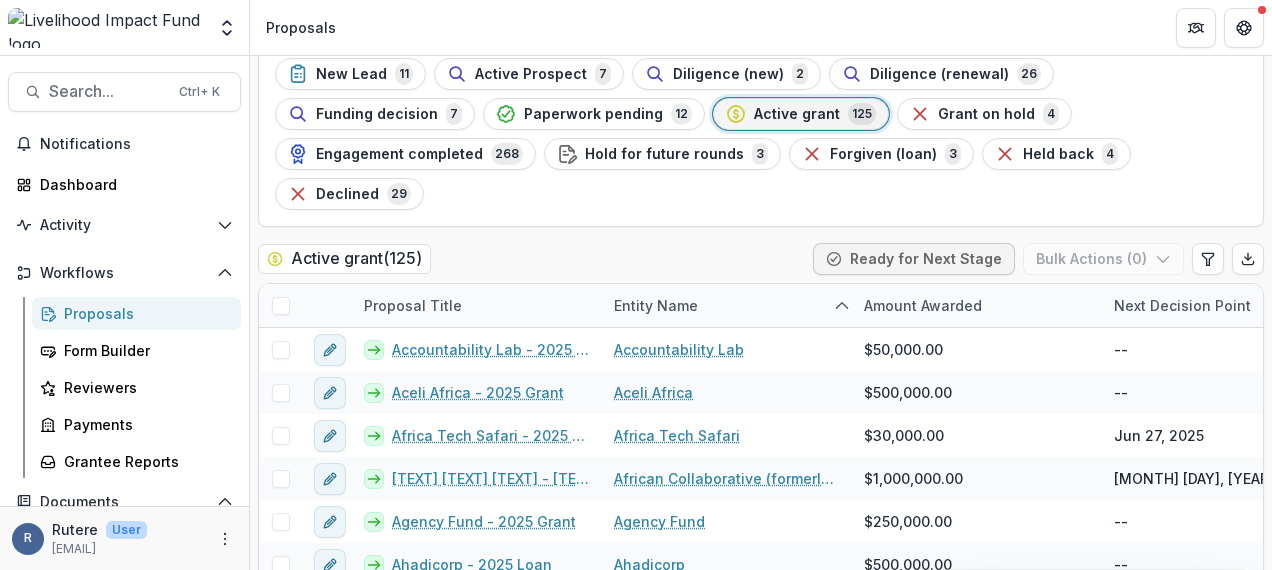 scroll, scrollTop: 142, scrollLeft: 0, axis: vertical 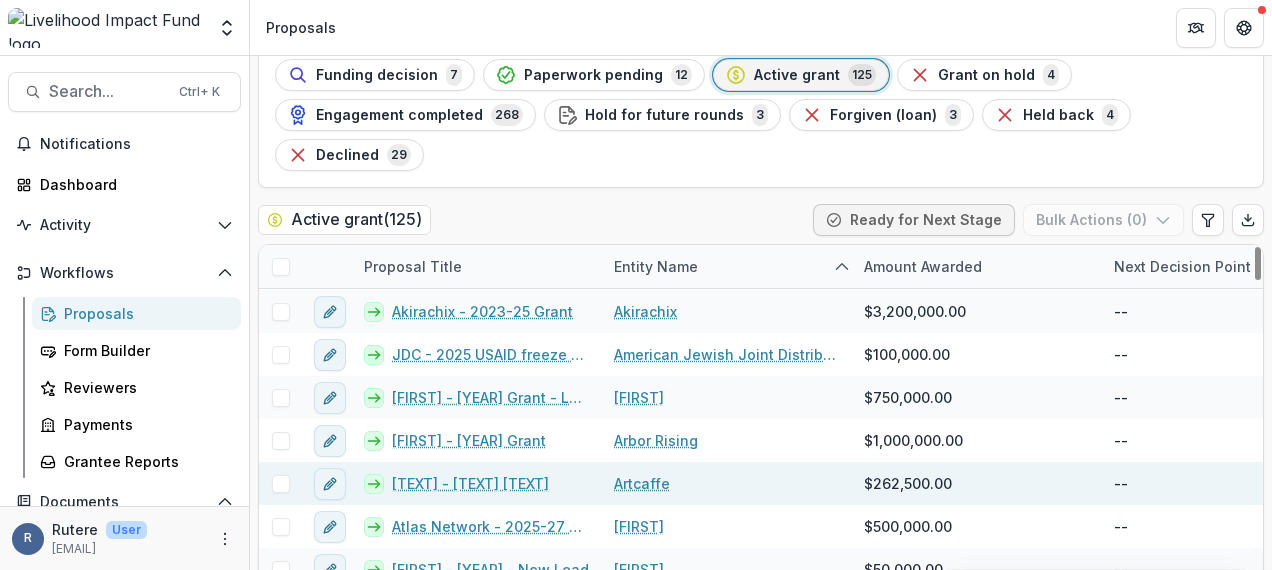 click on "[TEXT] - [TEXT] [TEXT]" at bounding box center (470, 483) 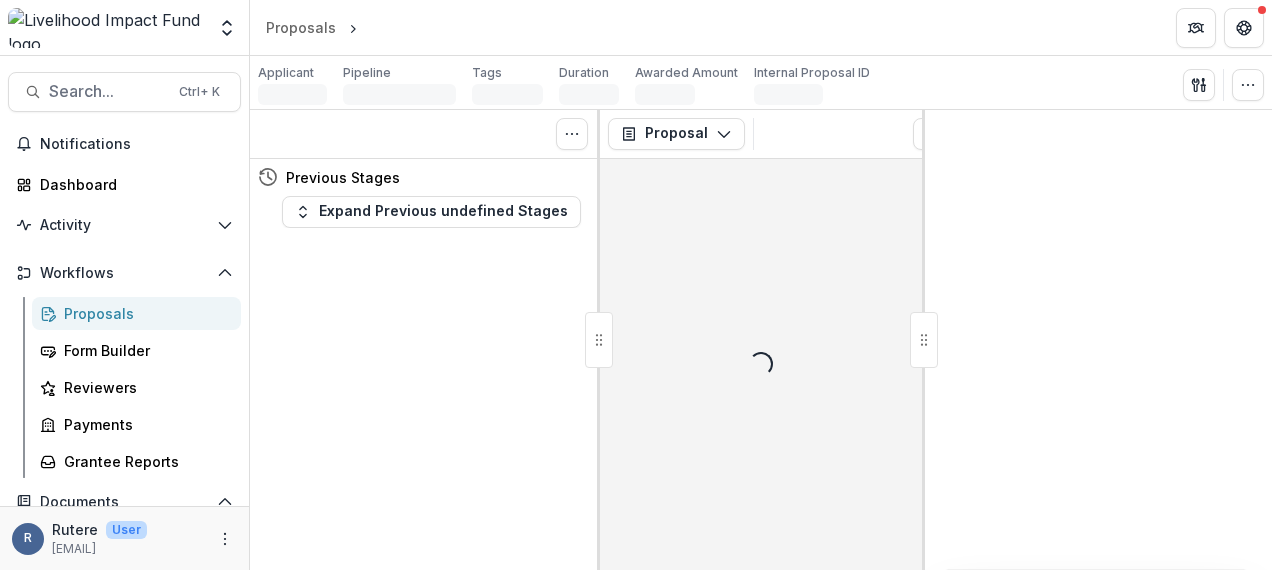 scroll, scrollTop: 0, scrollLeft: 0, axis: both 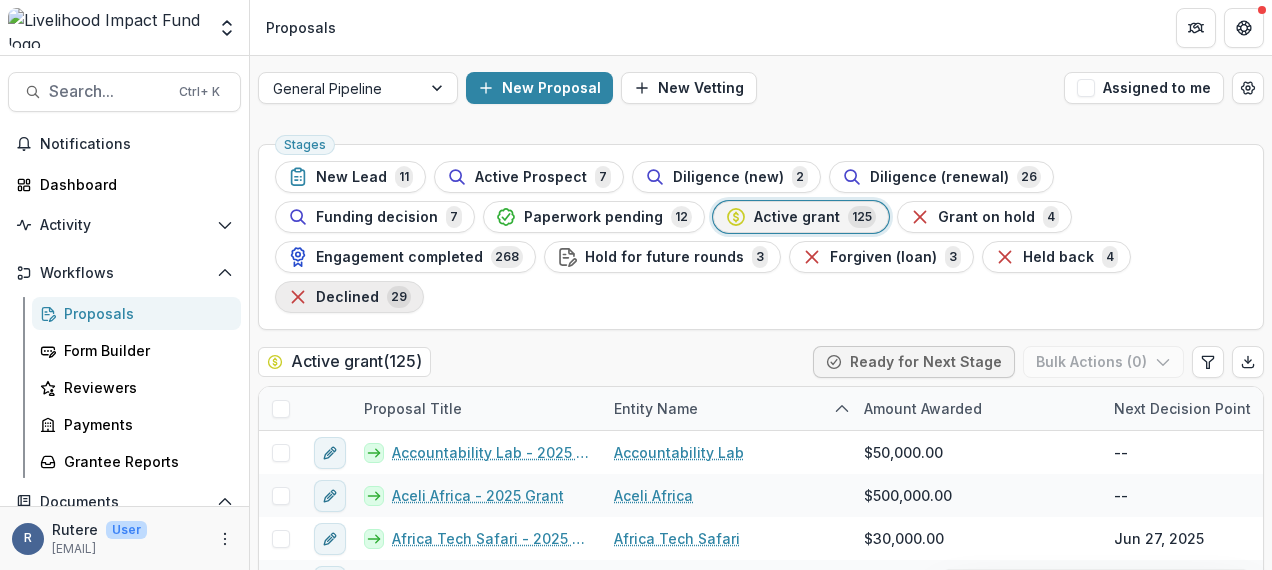 click on "Declined" at bounding box center (347, 297) 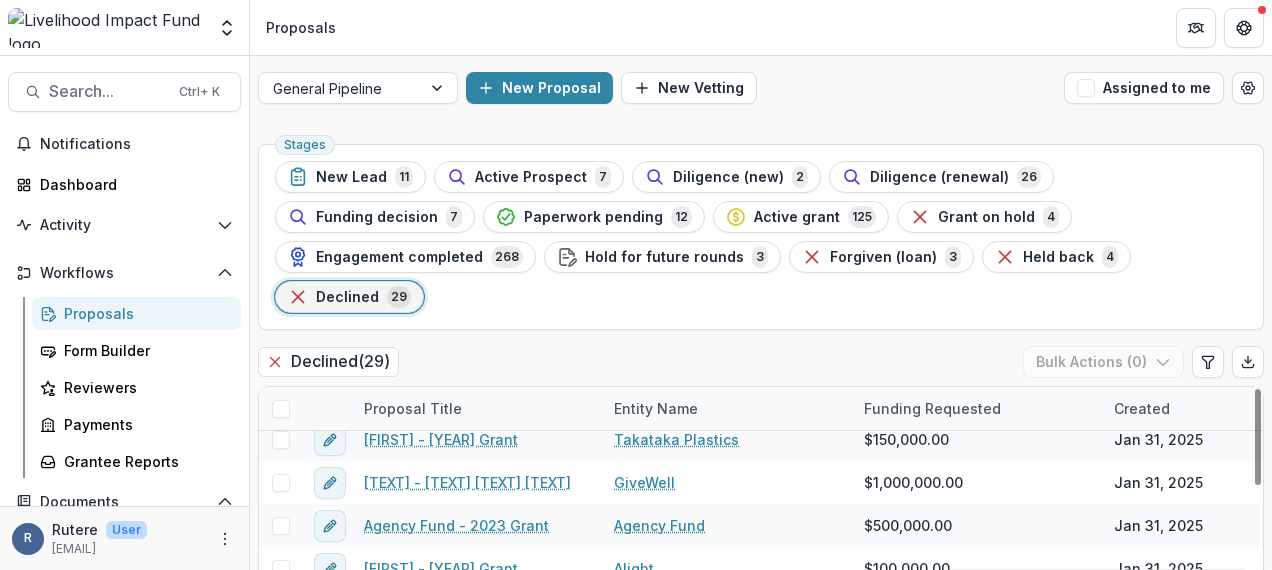 scroll, scrollTop: 932, scrollLeft: 0, axis: vertical 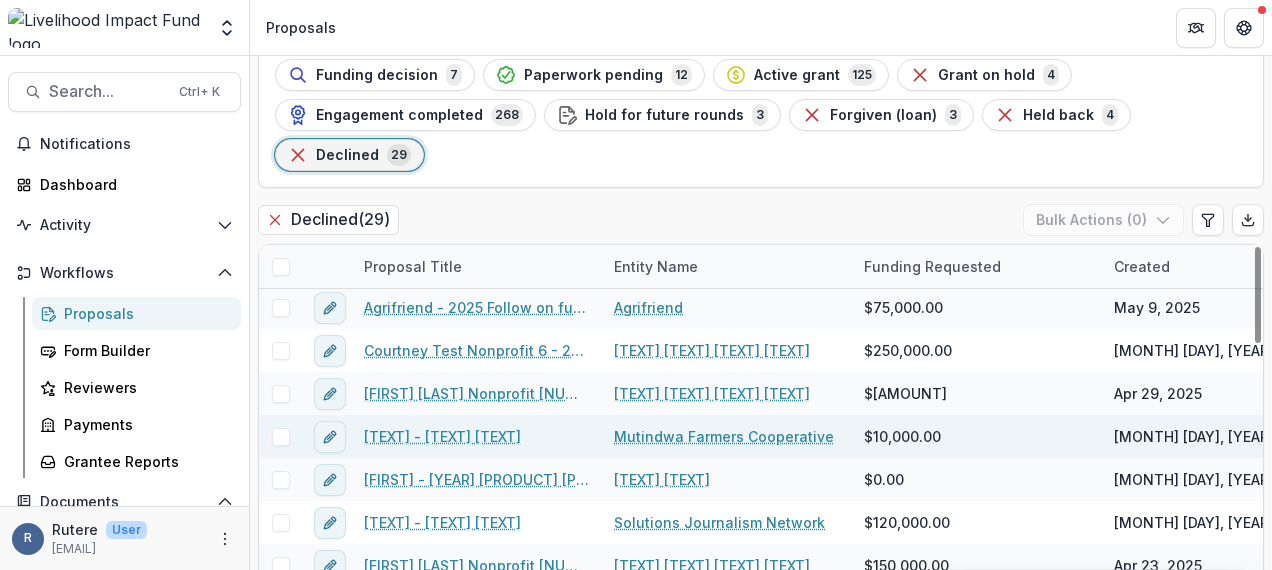 click on "[TEXT] - [TEXT] [TEXT]" at bounding box center [442, 436] 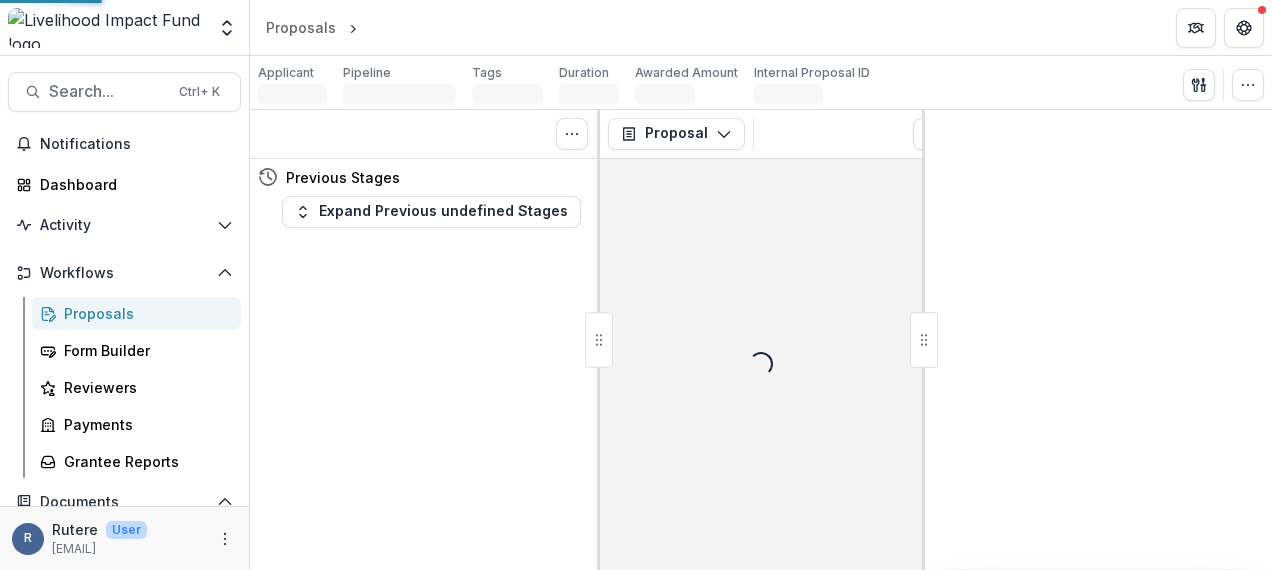 scroll, scrollTop: 0, scrollLeft: 0, axis: both 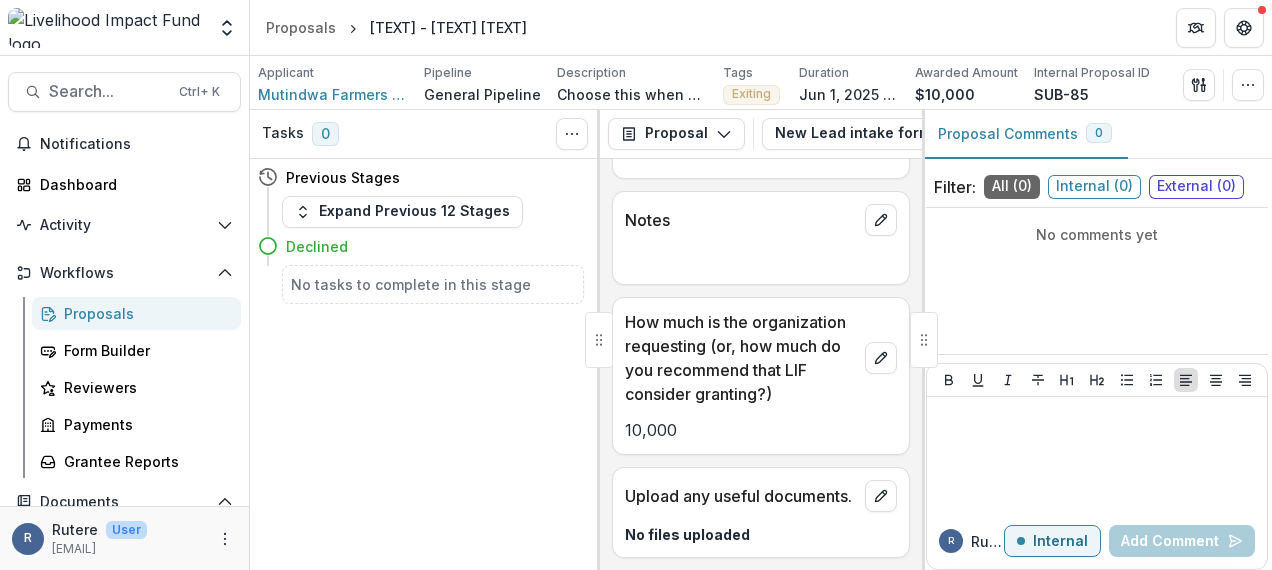 click on "Upload any useful documents." at bounding box center [741, 496] 